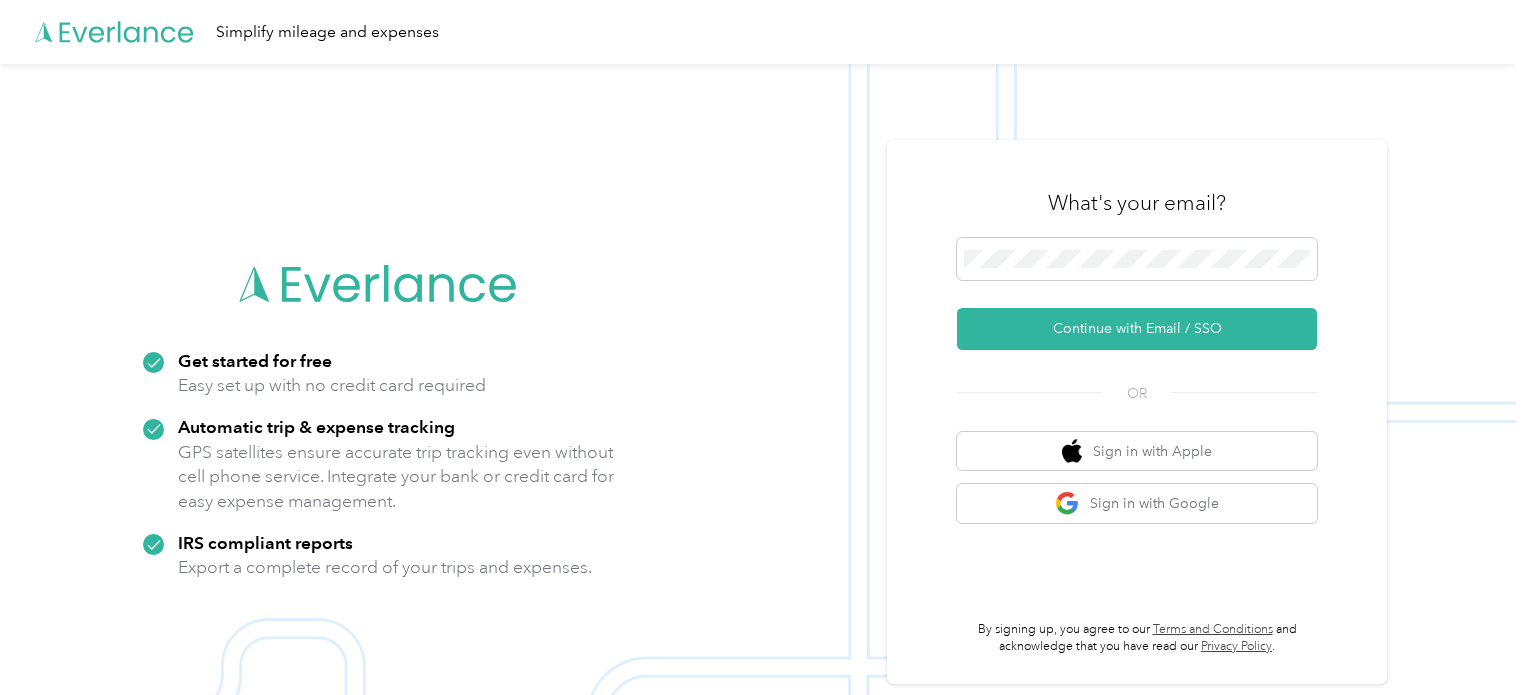 scroll, scrollTop: 0, scrollLeft: 0, axis: both 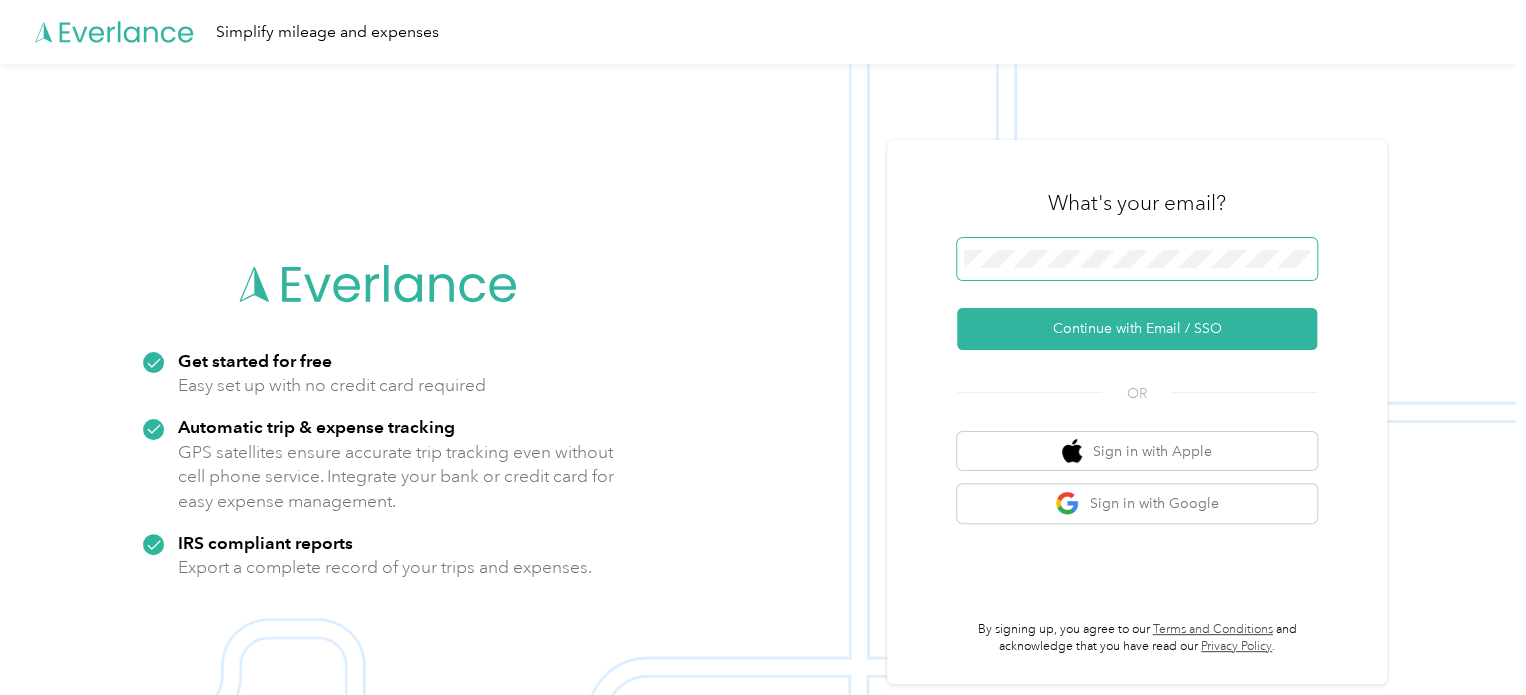 click at bounding box center (1137, 259) 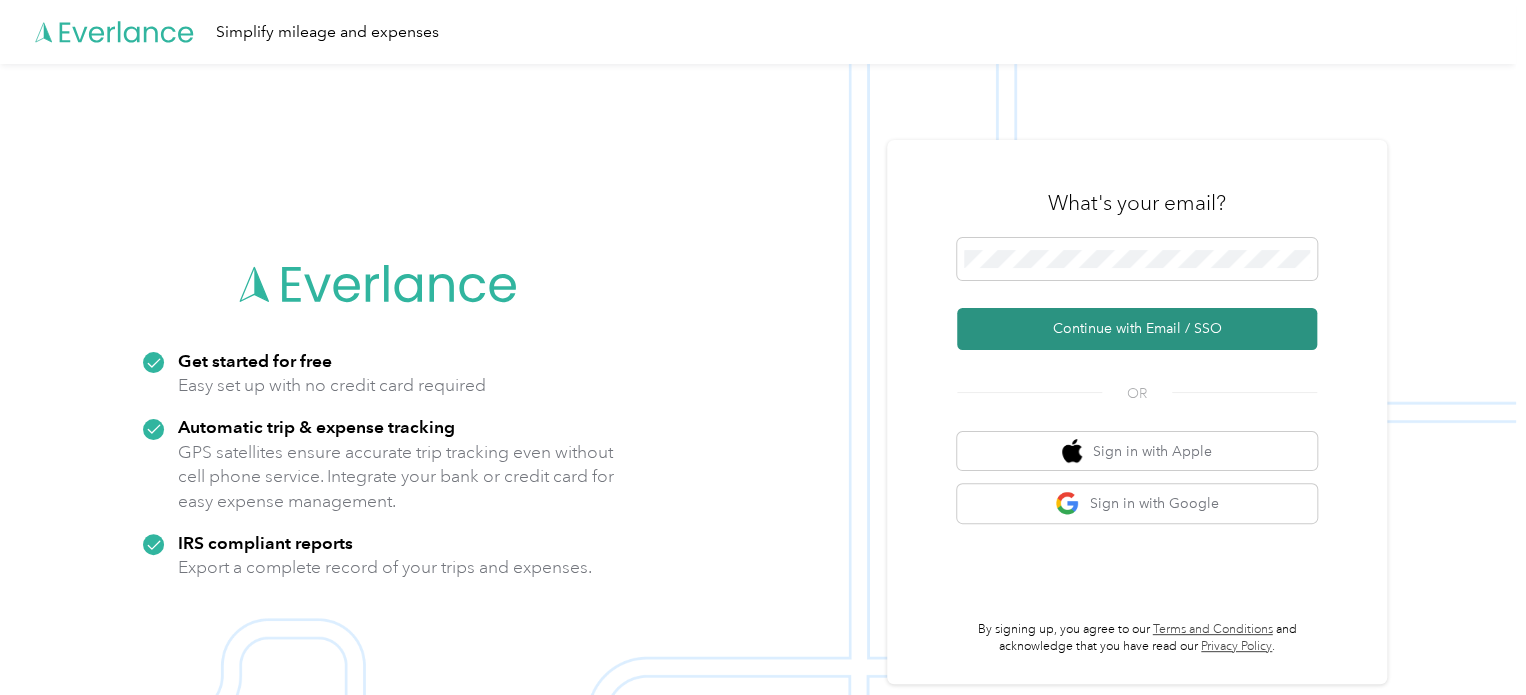 click on "Continue with Email / SSO" at bounding box center (1137, 329) 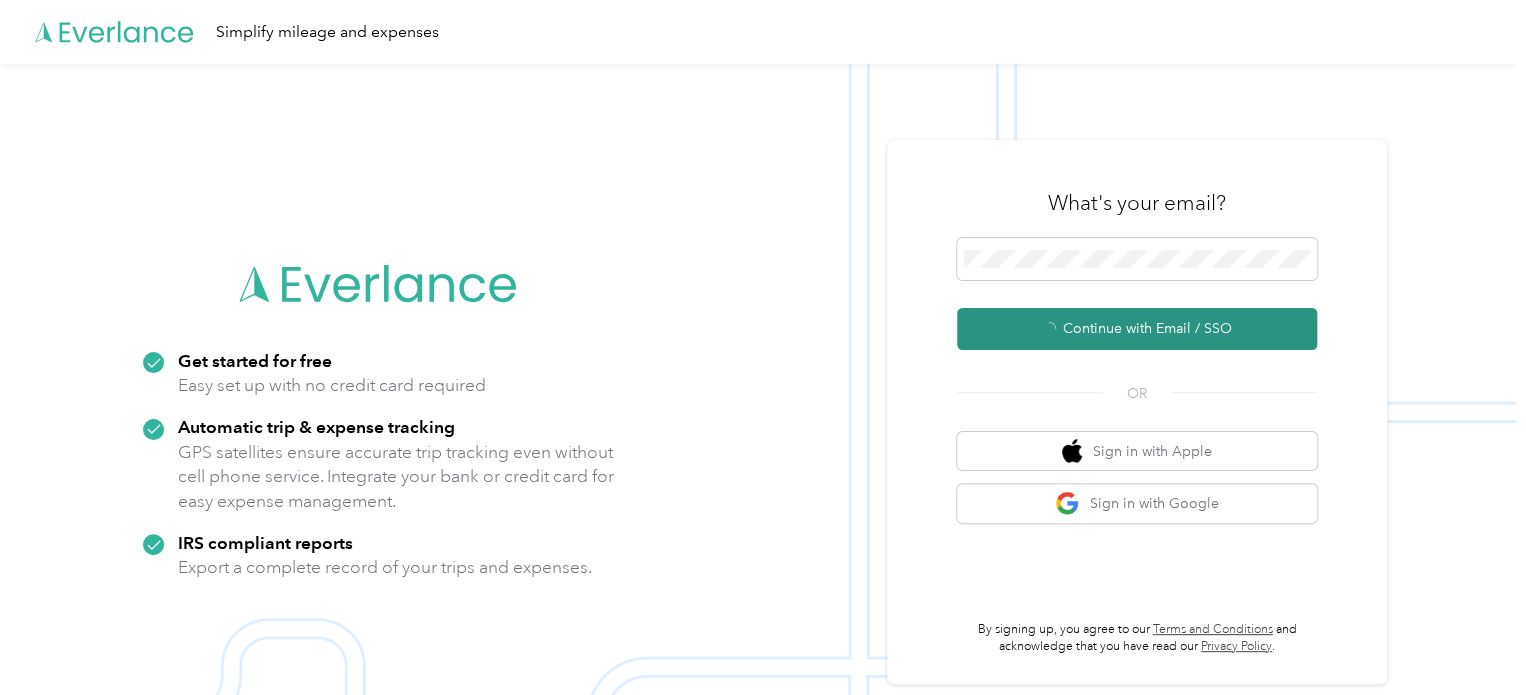 click 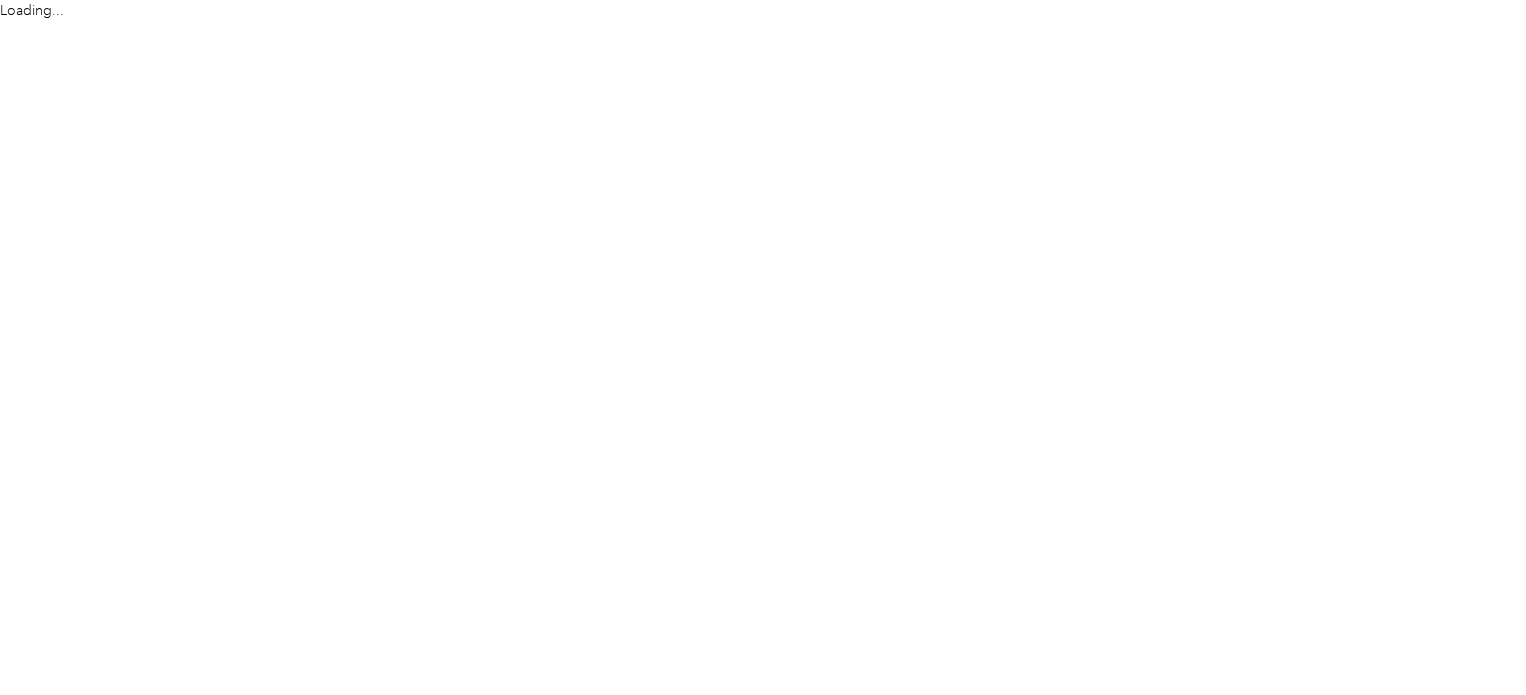 scroll, scrollTop: 0, scrollLeft: 0, axis: both 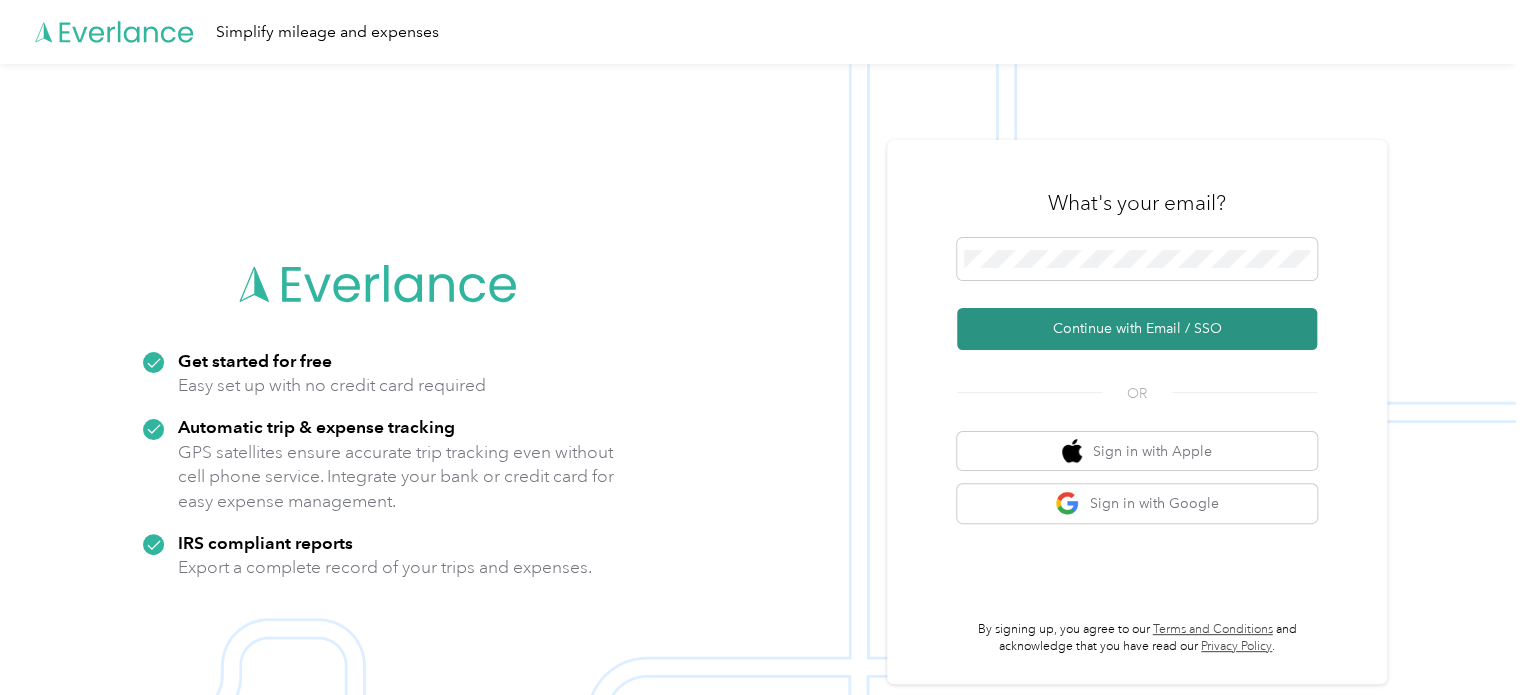 click on "Continue with Email / SSO" at bounding box center (1137, 329) 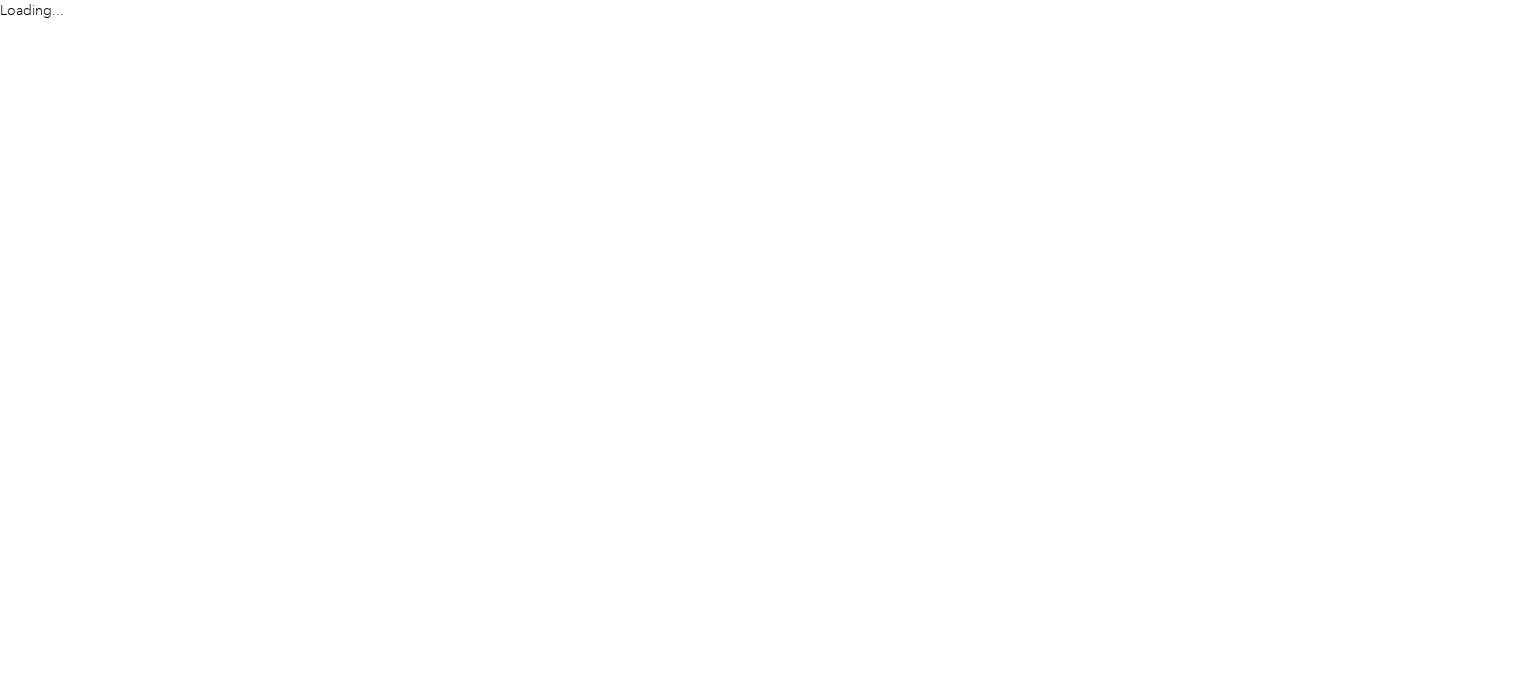 scroll, scrollTop: 0, scrollLeft: 0, axis: both 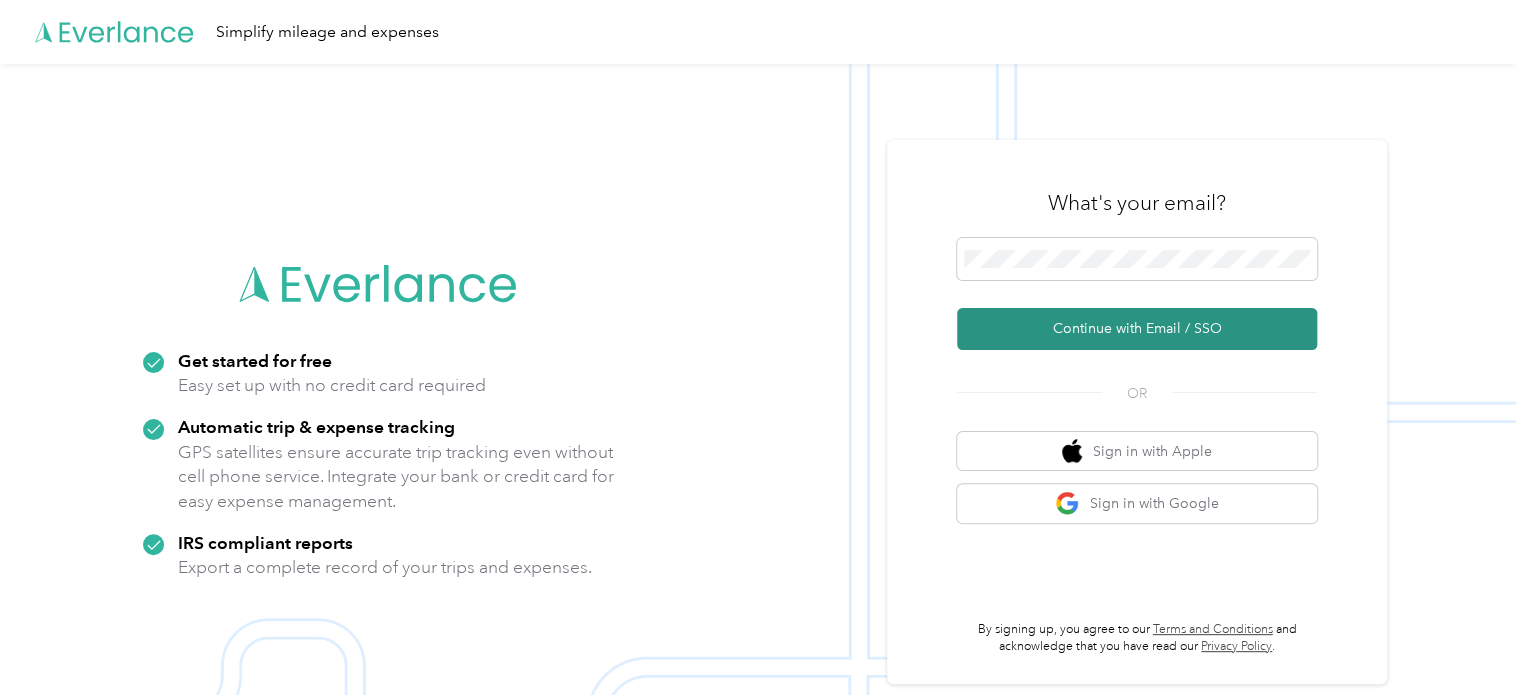 click on "Continue with Email / SSO" at bounding box center (1137, 329) 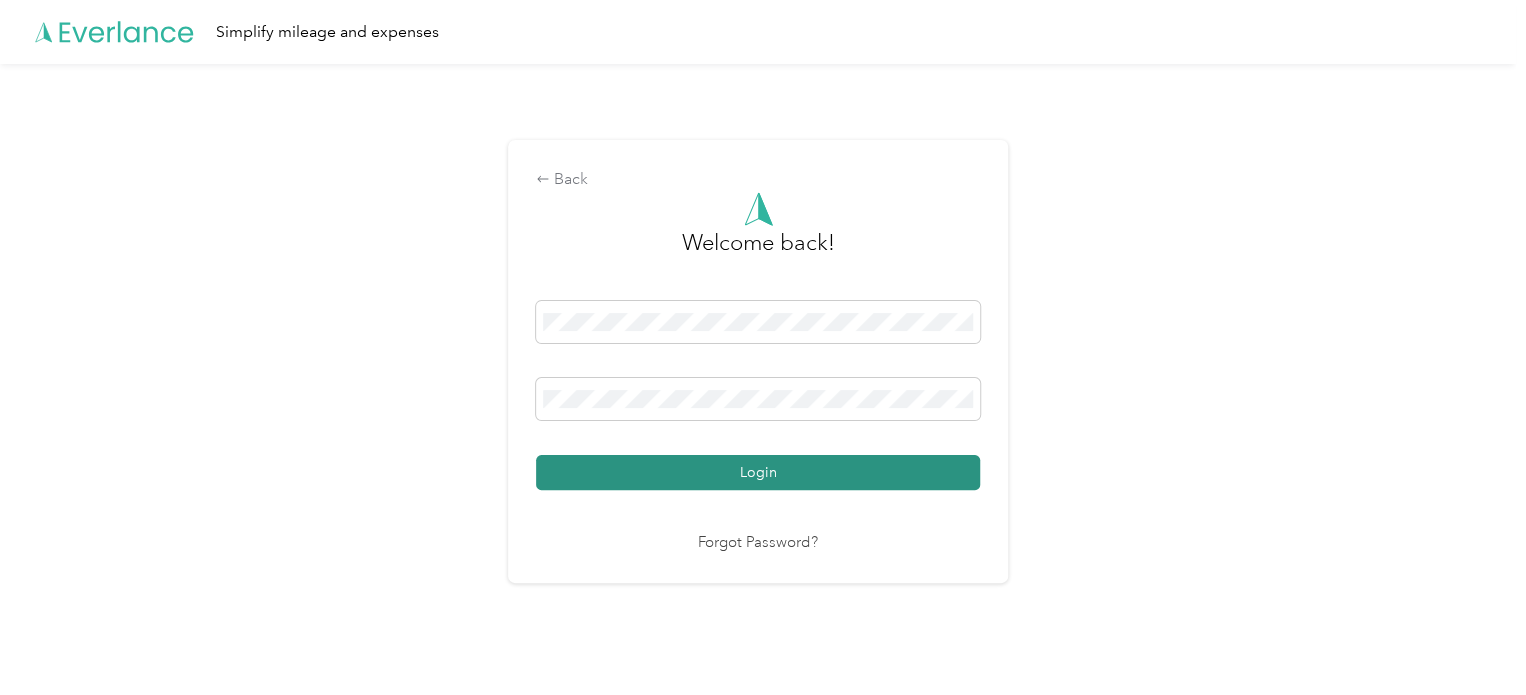 click on "Login" at bounding box center [758, 472] 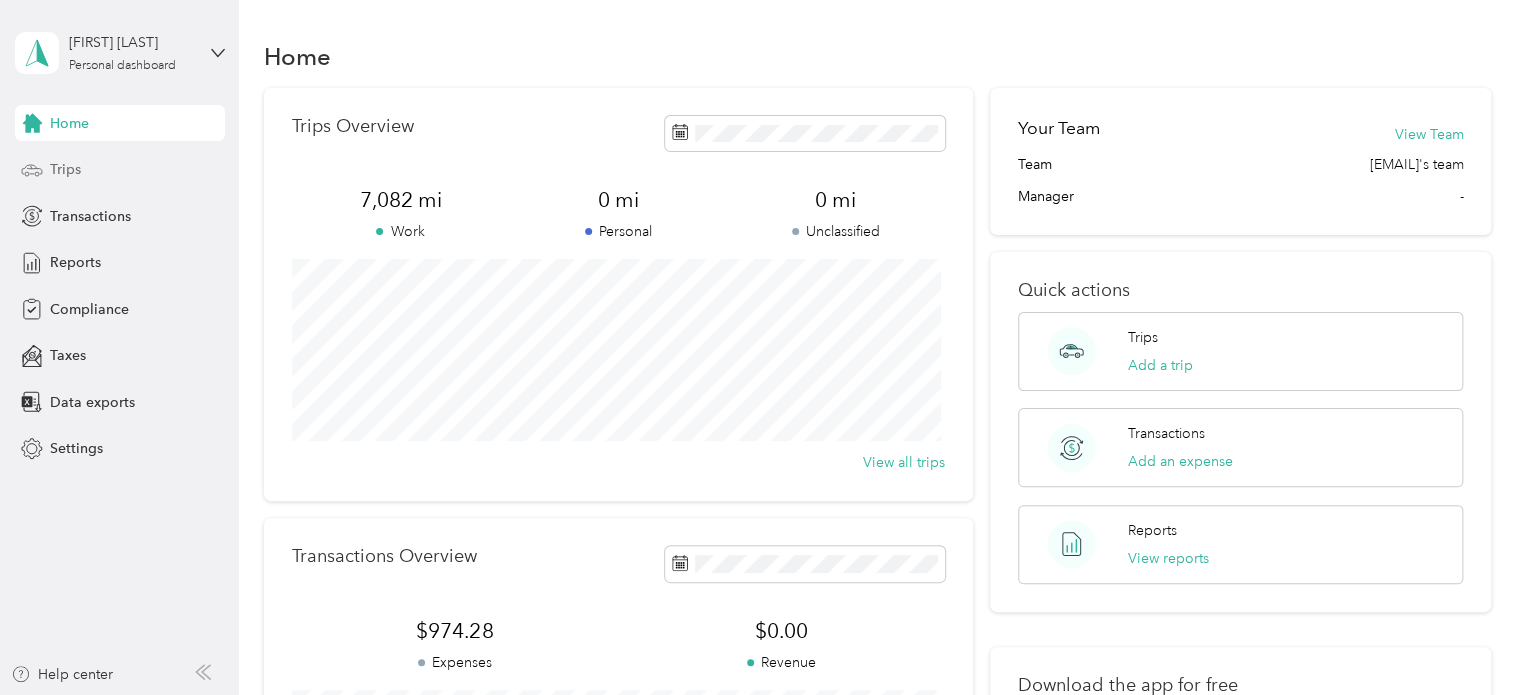 click on "Trips" at bounding box center (65, 169) 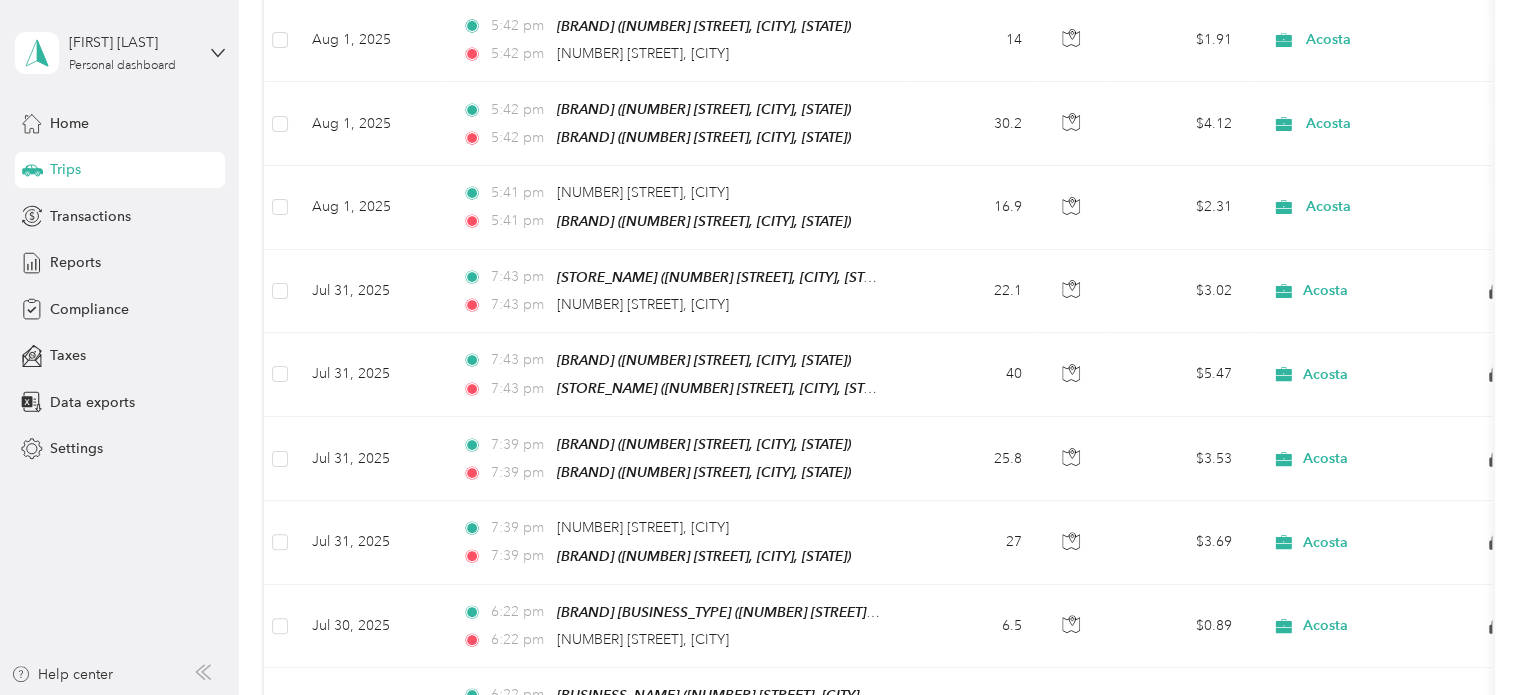 scroll, scrollTop: 0, scrollLeft: 0, axis: both 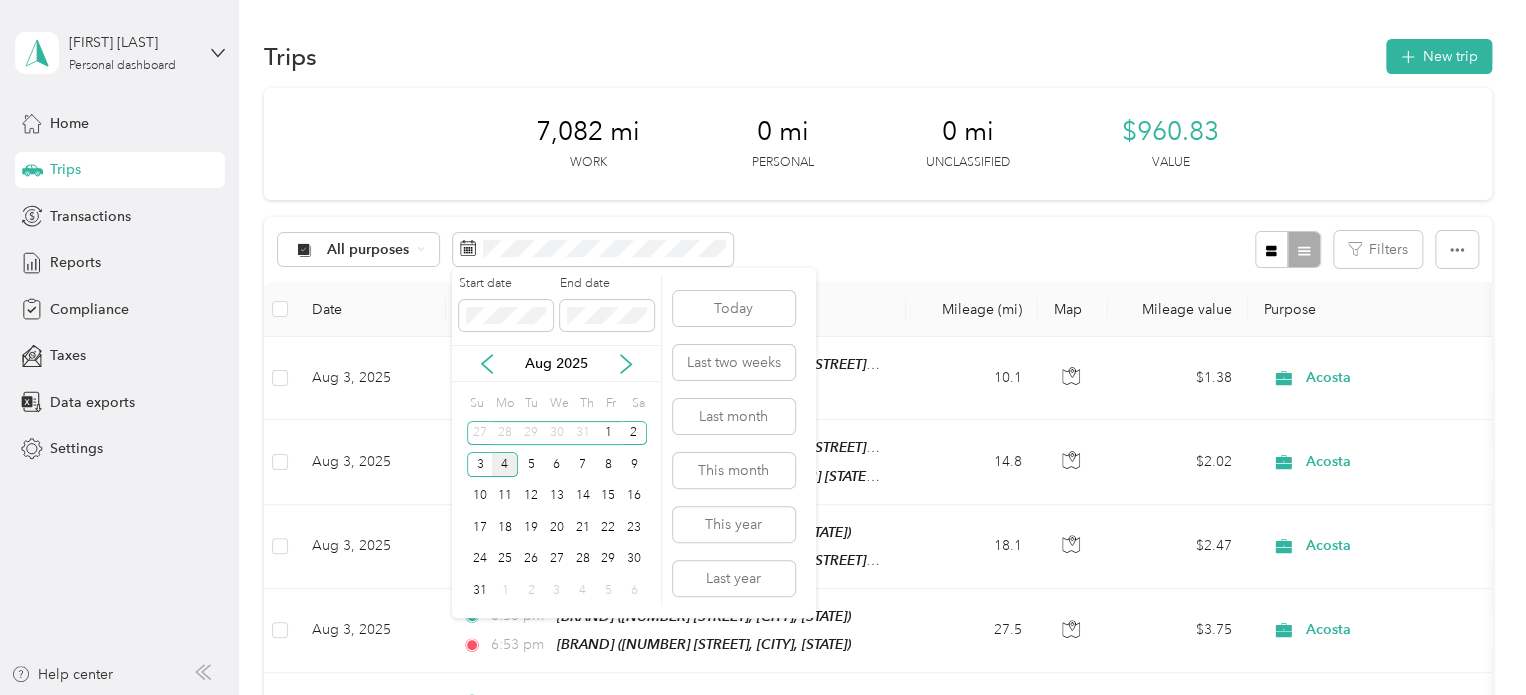 click on "4" at bounding box center (505, 464) 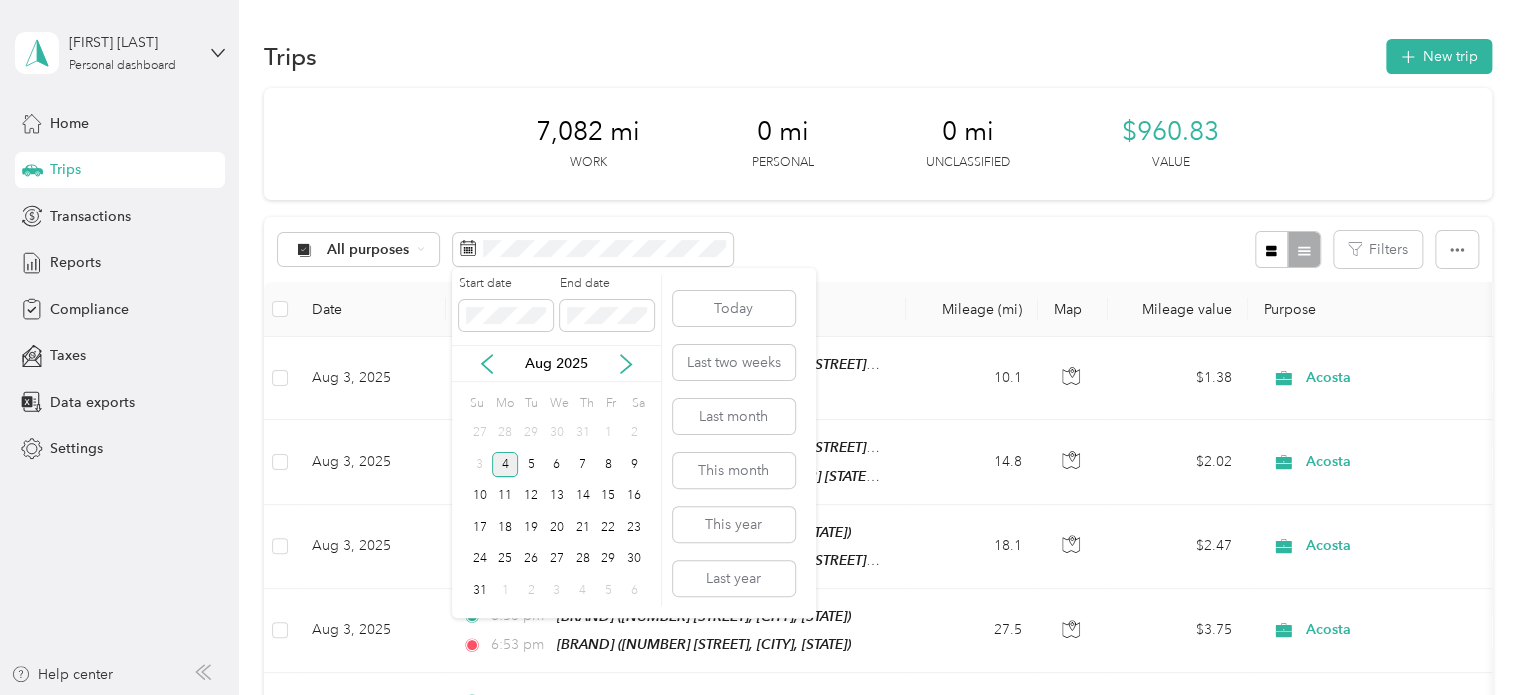 click on "4" at bounding box center (505, 464) 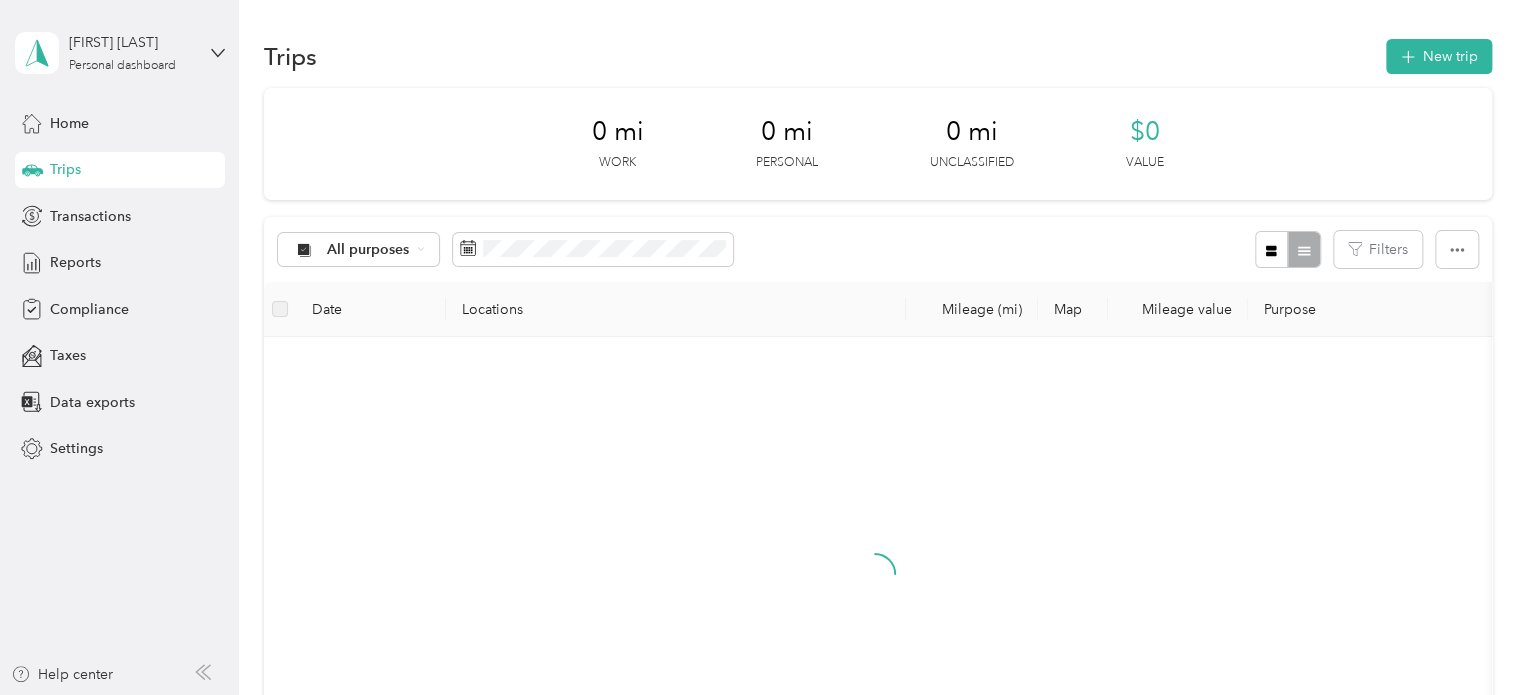 click on "4" at bounding box center (505, 455) 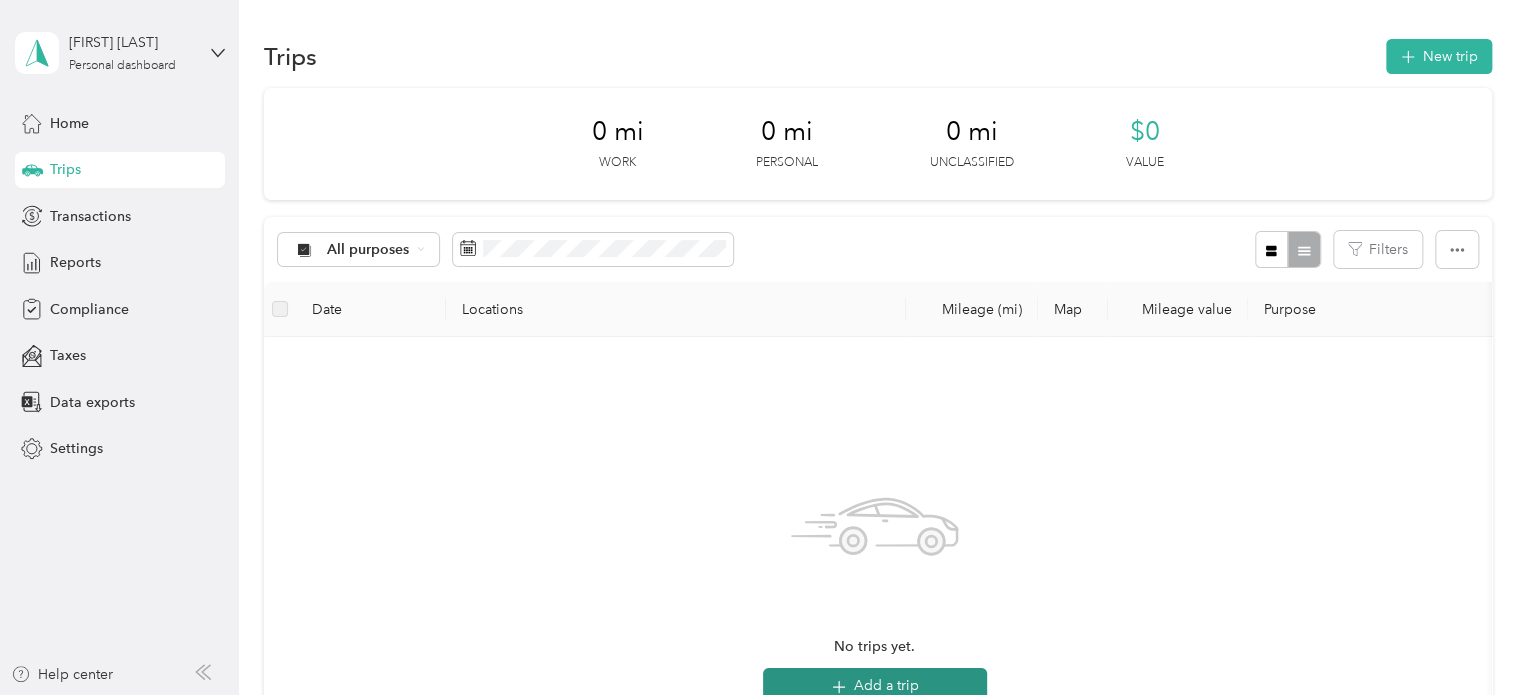 click on "Add a trip" at bounding box center [875, 686] 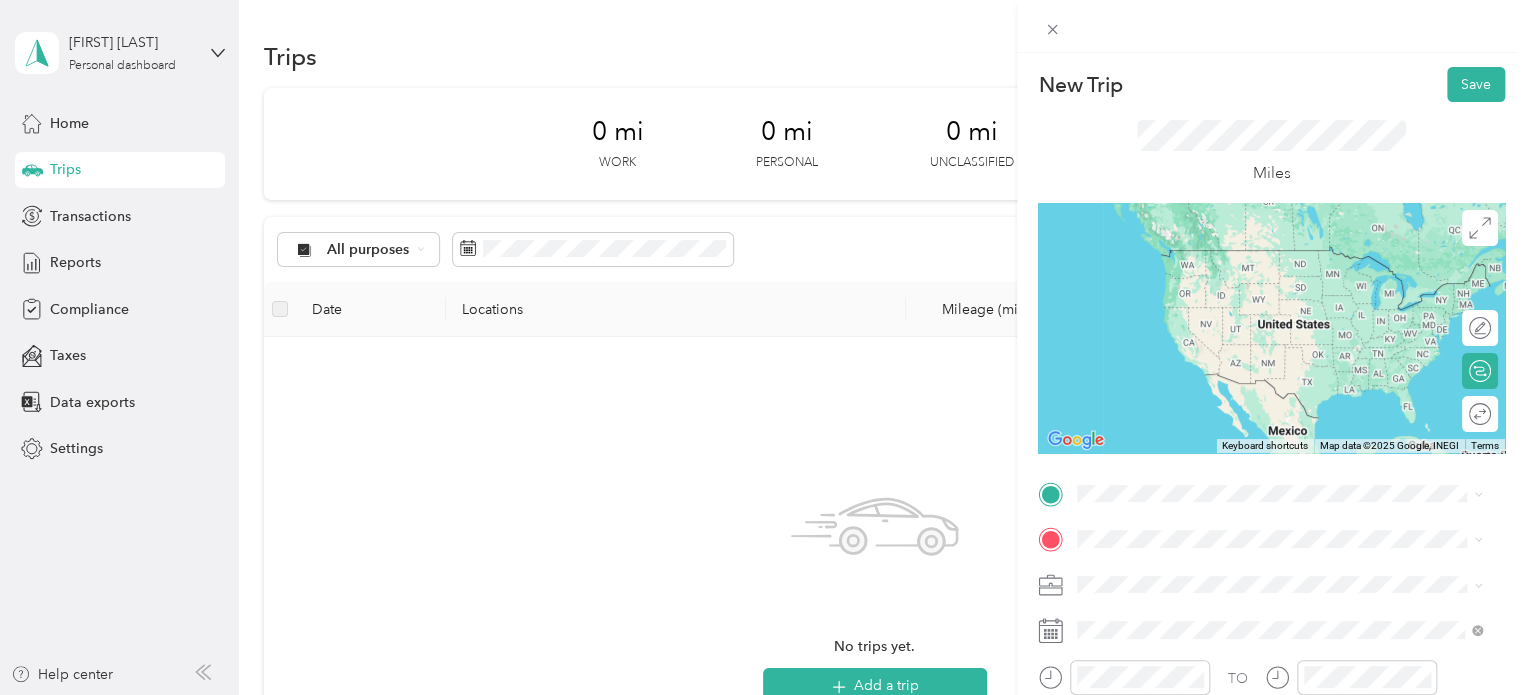 click on "[NUMBER] [STREET]
[CITY], [STATE] [POSTAL_CODE], [COUNTRY]" at bounding box center (1259, 252) 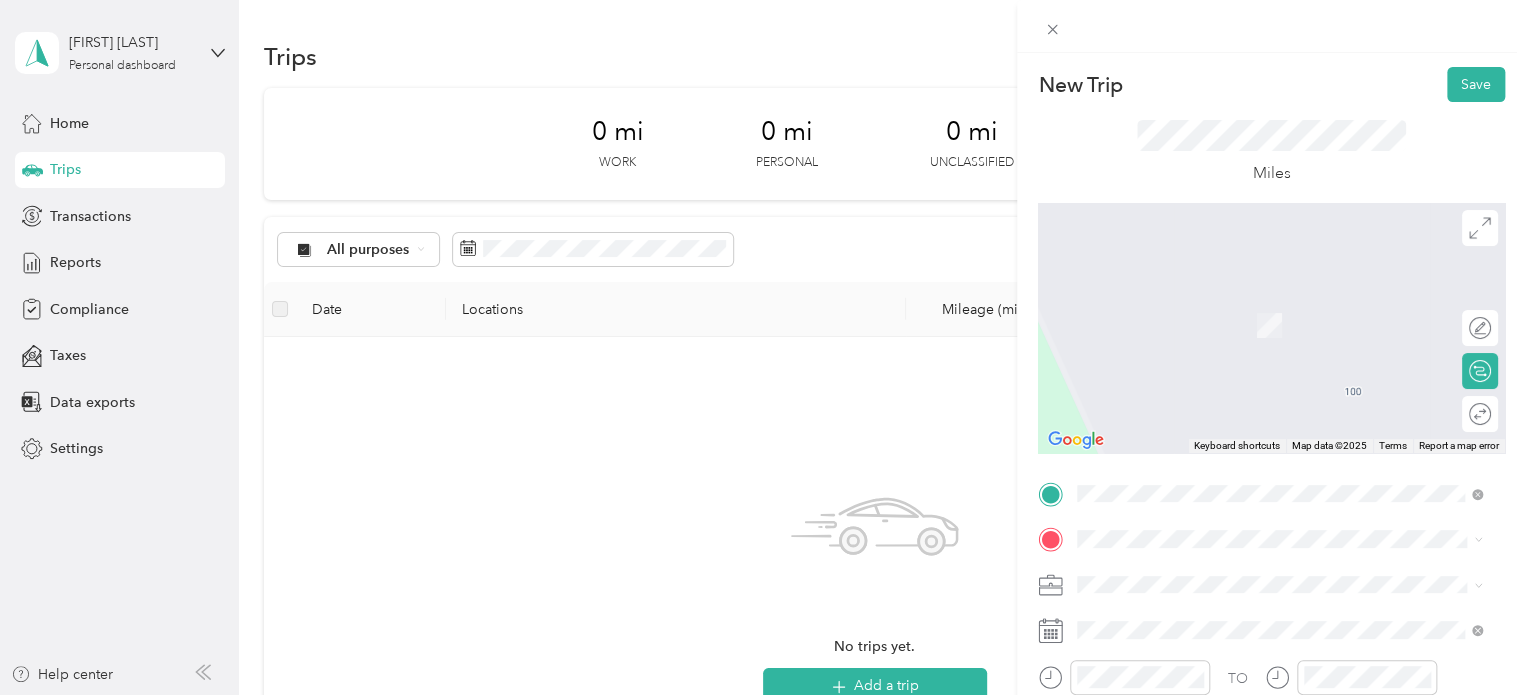 click on "TEAM [STORE_NAME] [NUMBER] [STREET], [POSTAL_CODE], [POSTAL_CODE], [CITY], [STATE], [COUNTRY]" at bounding box center [1295, 322] 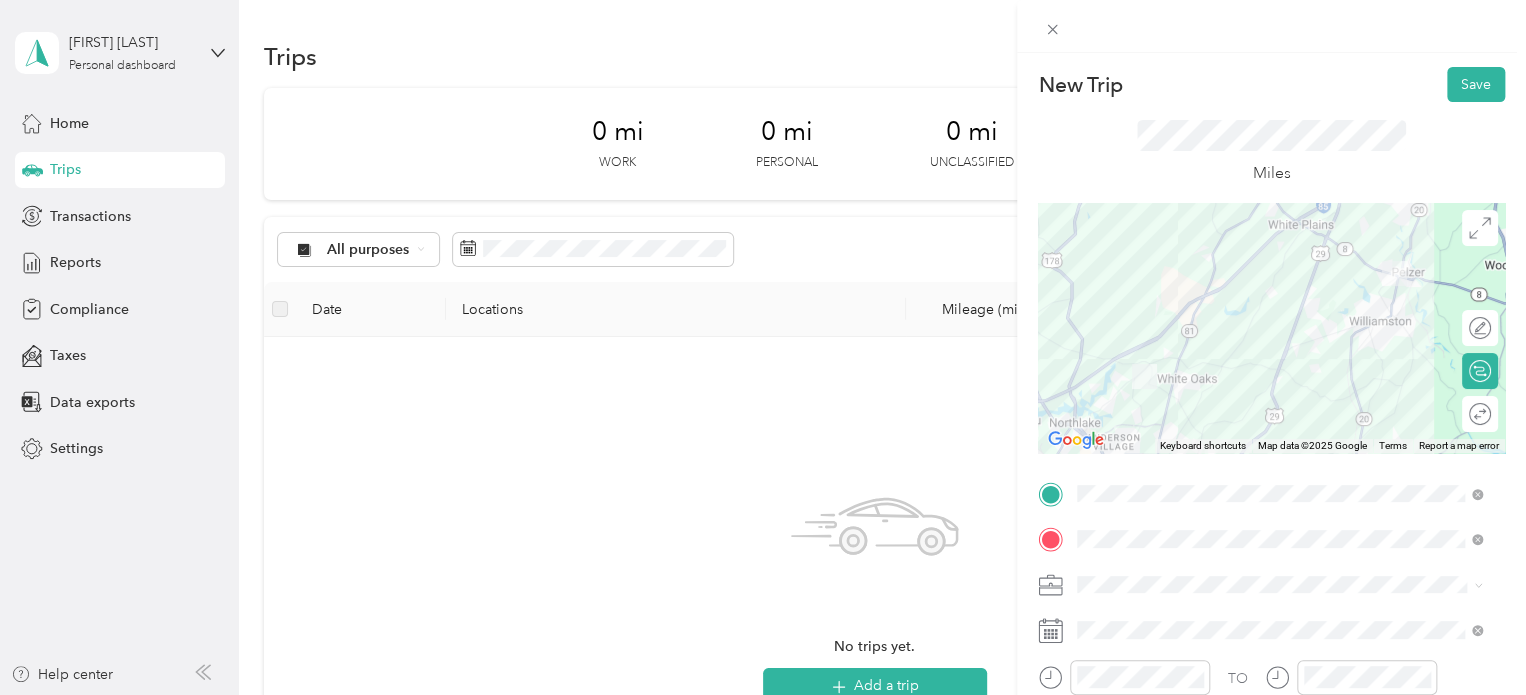 click at bounding box center [1271, 328] 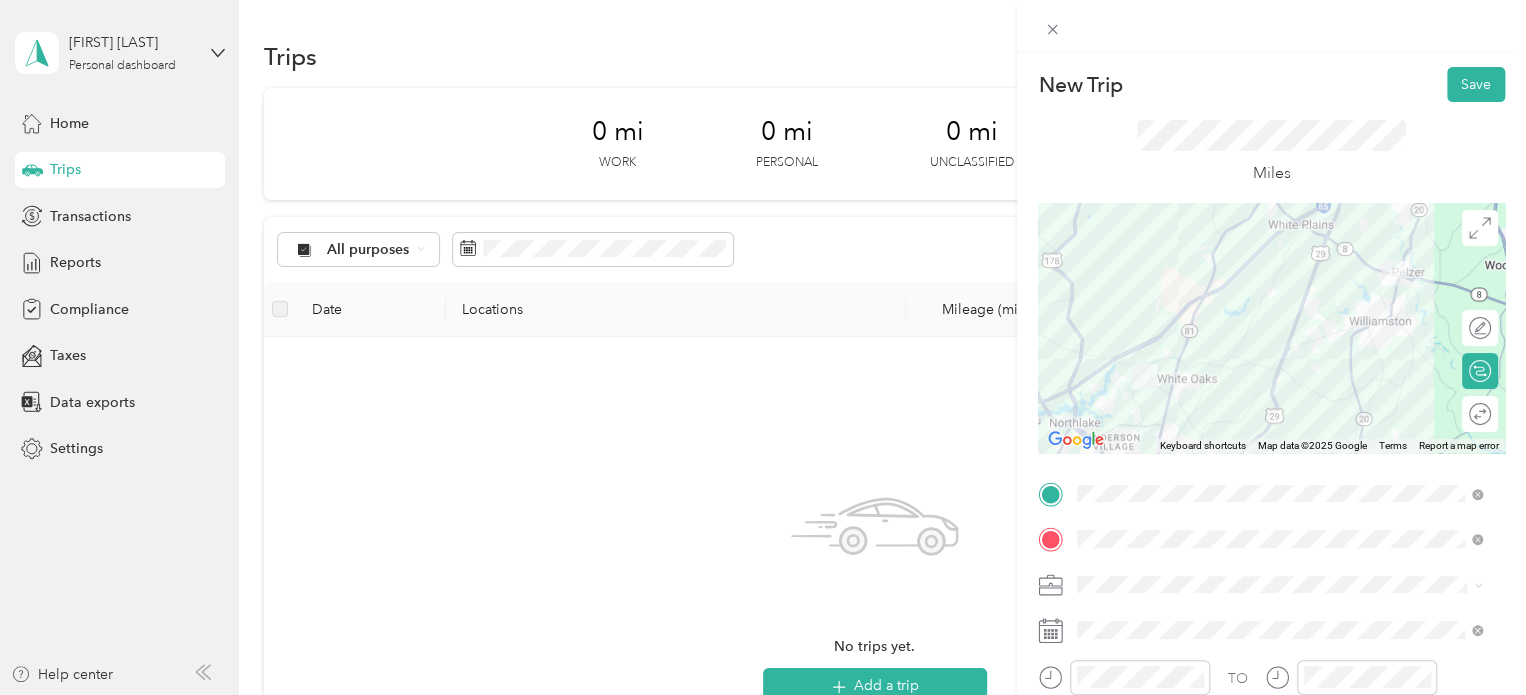 click at bounding box center (1271, 328) 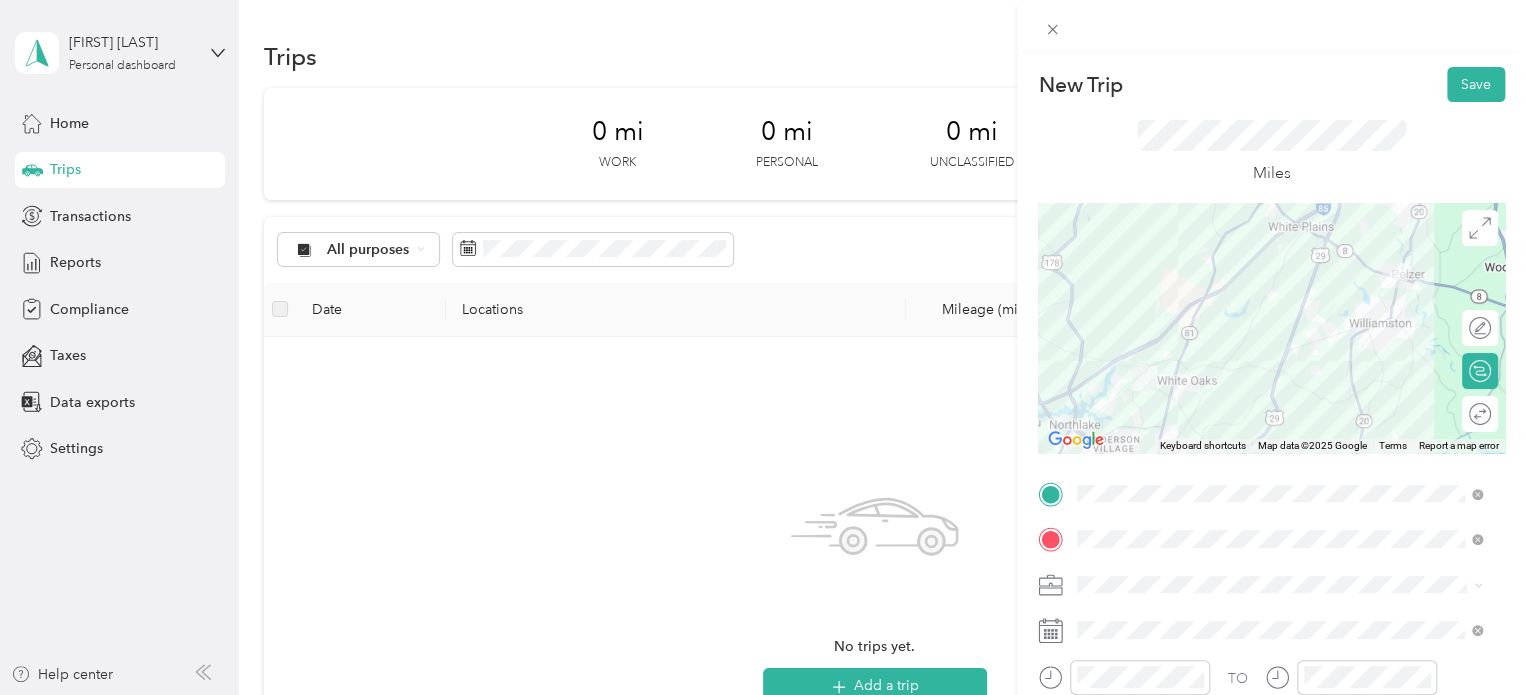 click at bounding box center [1271, 328] 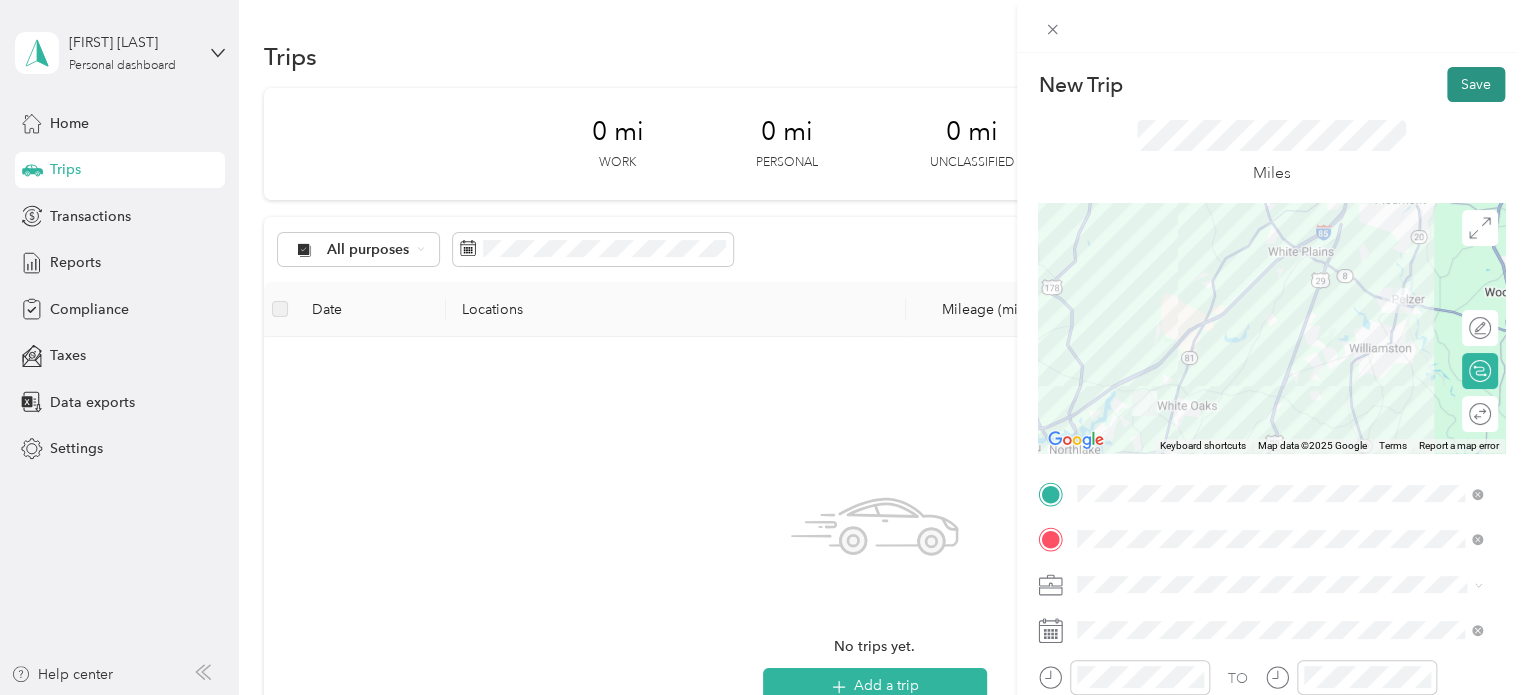 click on "Save" at bounding box center [1476, 84] 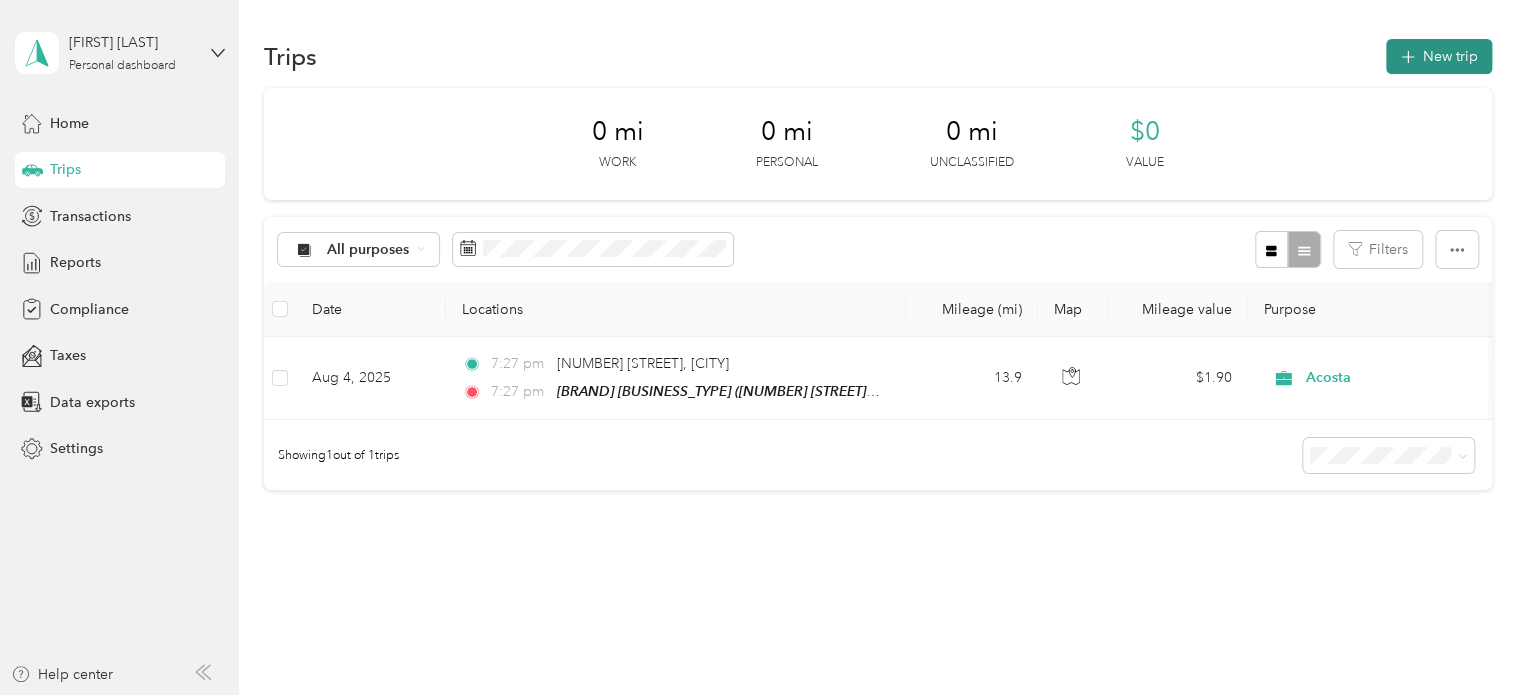 click on "New trip" at bounding box center [1439, 56] 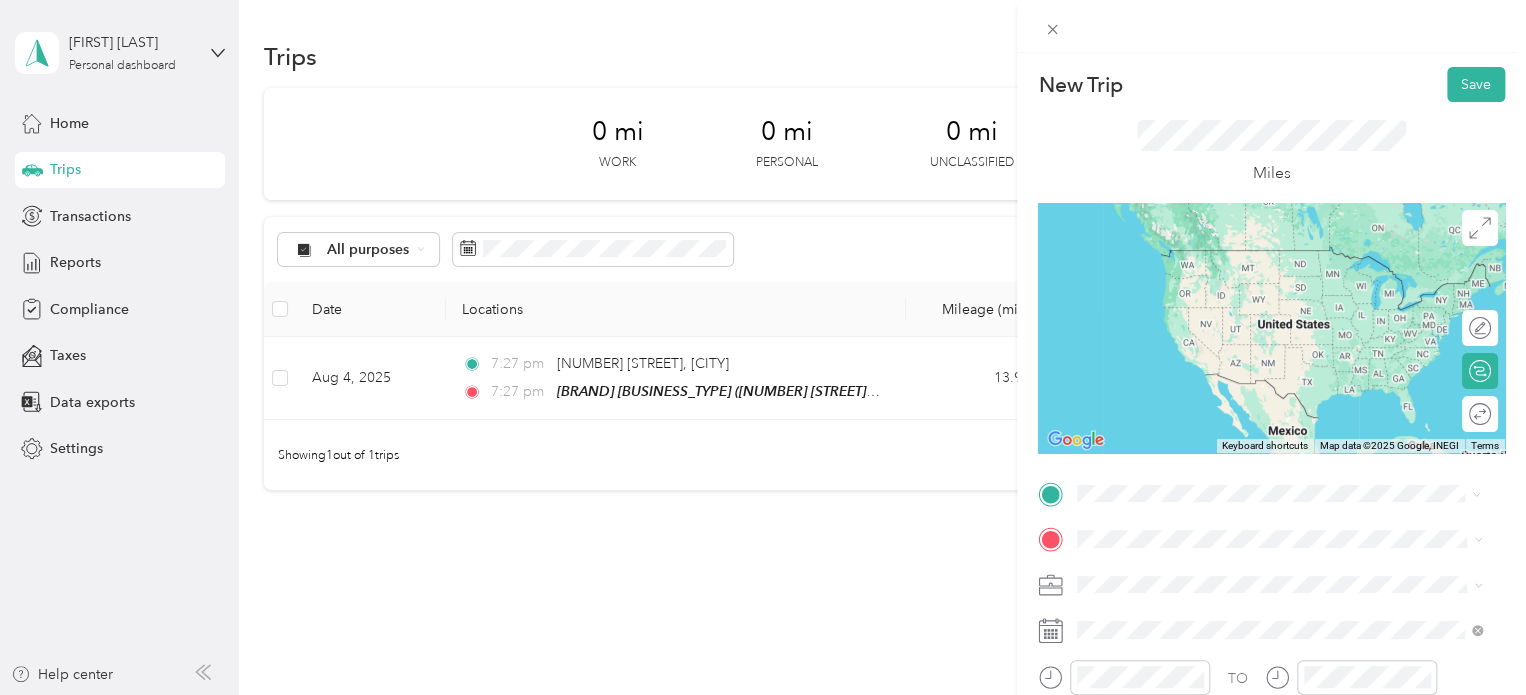 click on "TEAM [STORE_NAME] [NUMBER] [STREET], [POSTAL_CODE], [POSTAL_CODE], [CITY], [STATE], [COUNTRY]" at bounding box center [1295, 283] 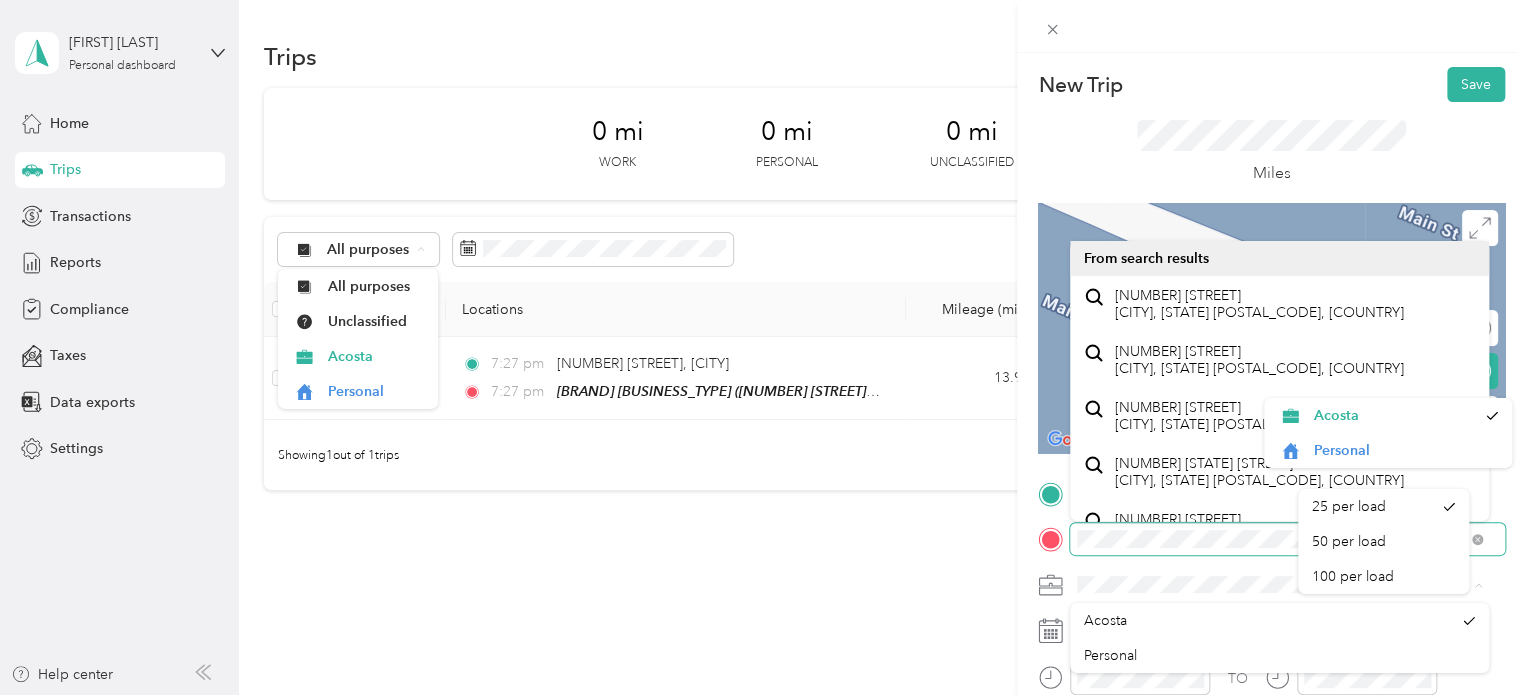 scroll, scrollTop: 34, scrollLeft: 0, axis: vertical 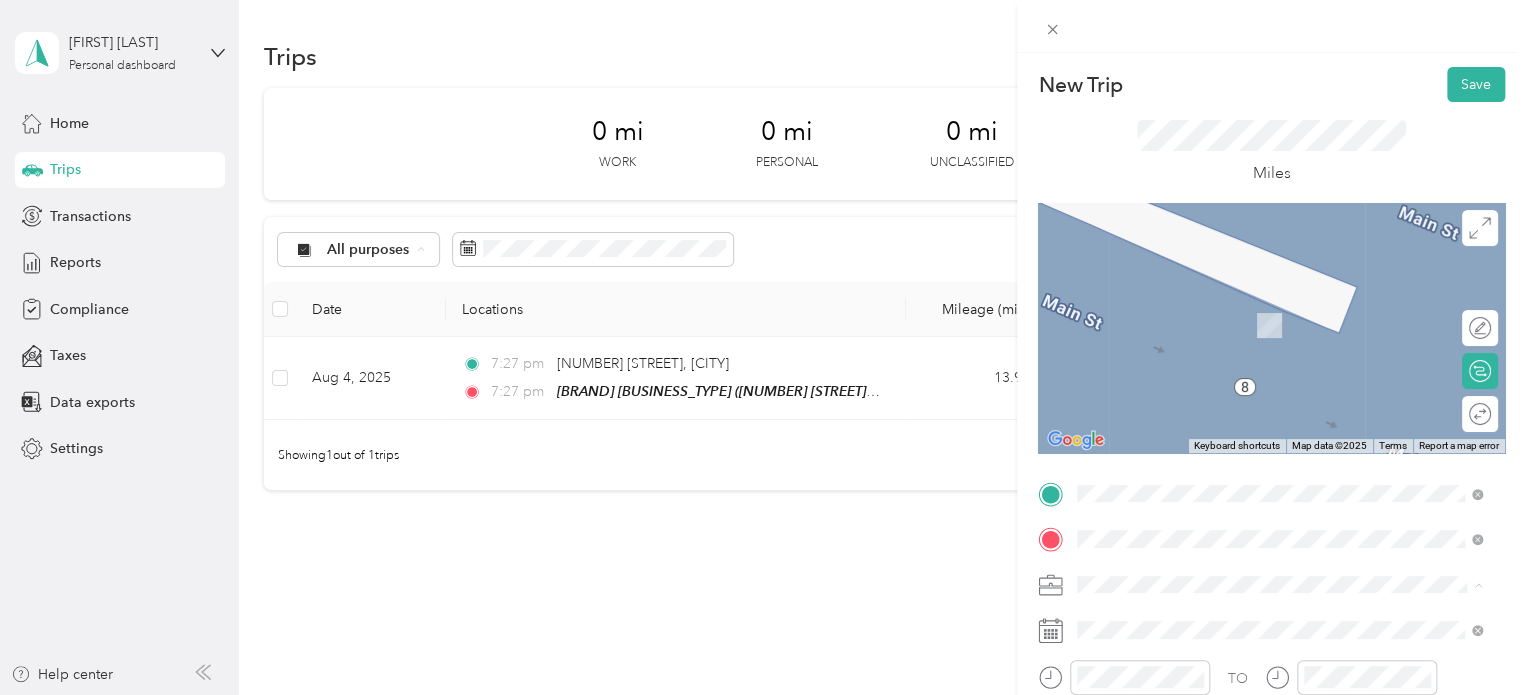 click on "[BRAND] [NUMBER] [STREET] [CITY], [STATE] [NUMBER] [STATE] [STREET], [CITY], [STATE], [COUNTRY]" at bounding box center (1295, 334) 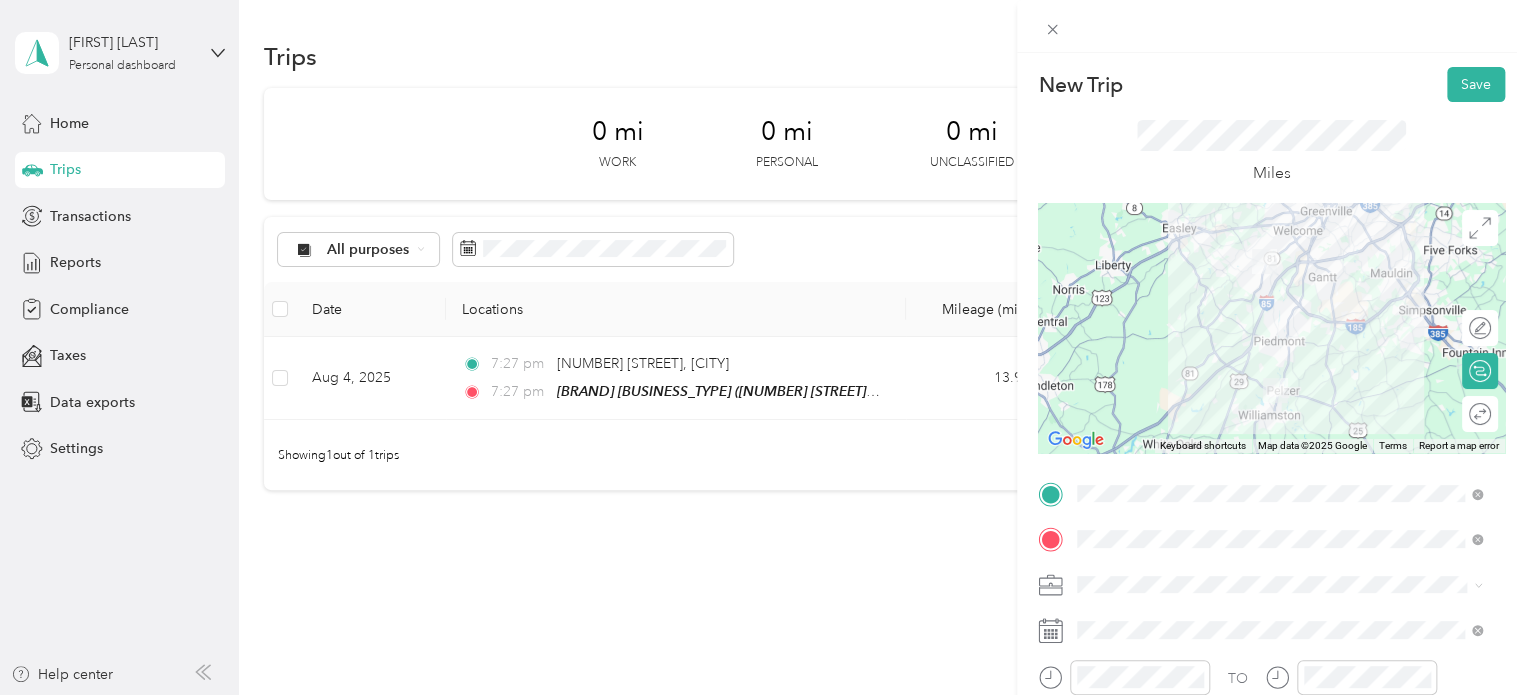 click at bounding box center [1271, 328] 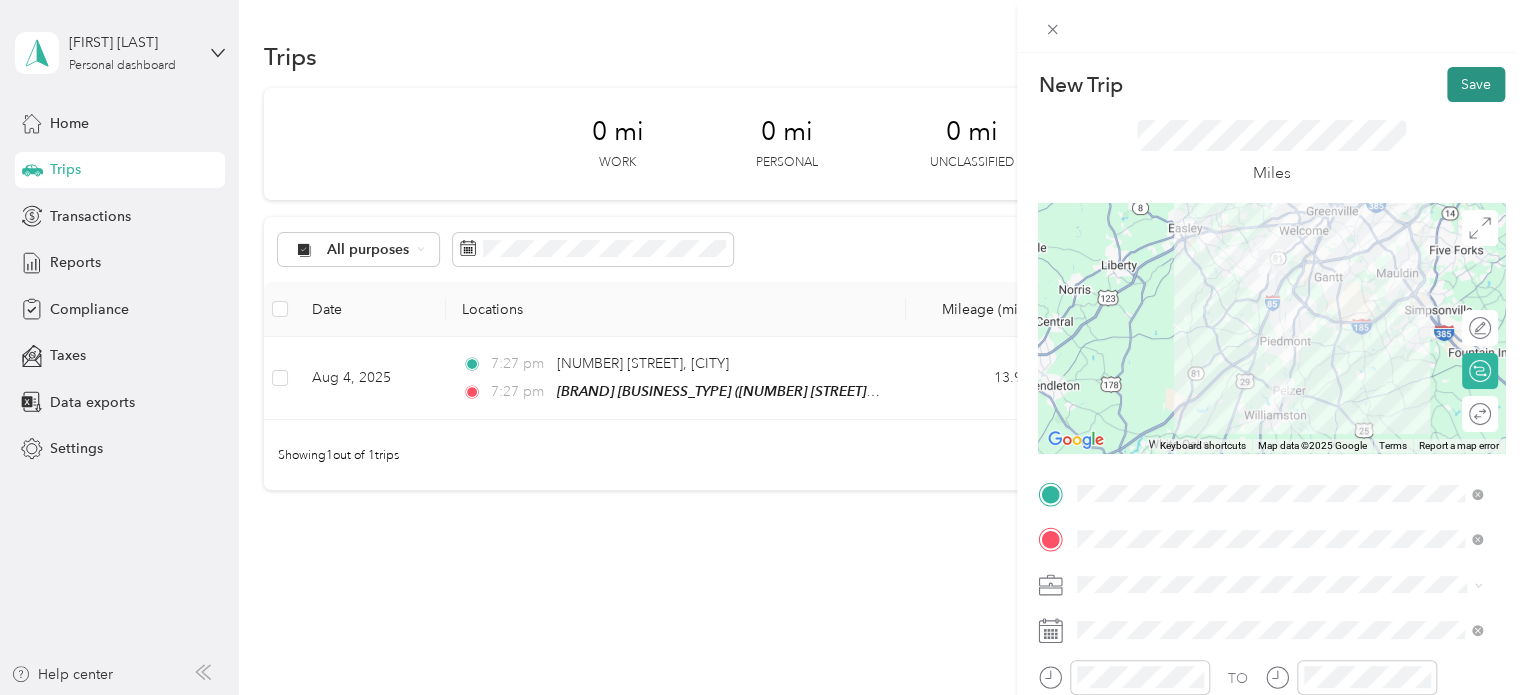 click on "Save" at bounding box center [1476, 84] 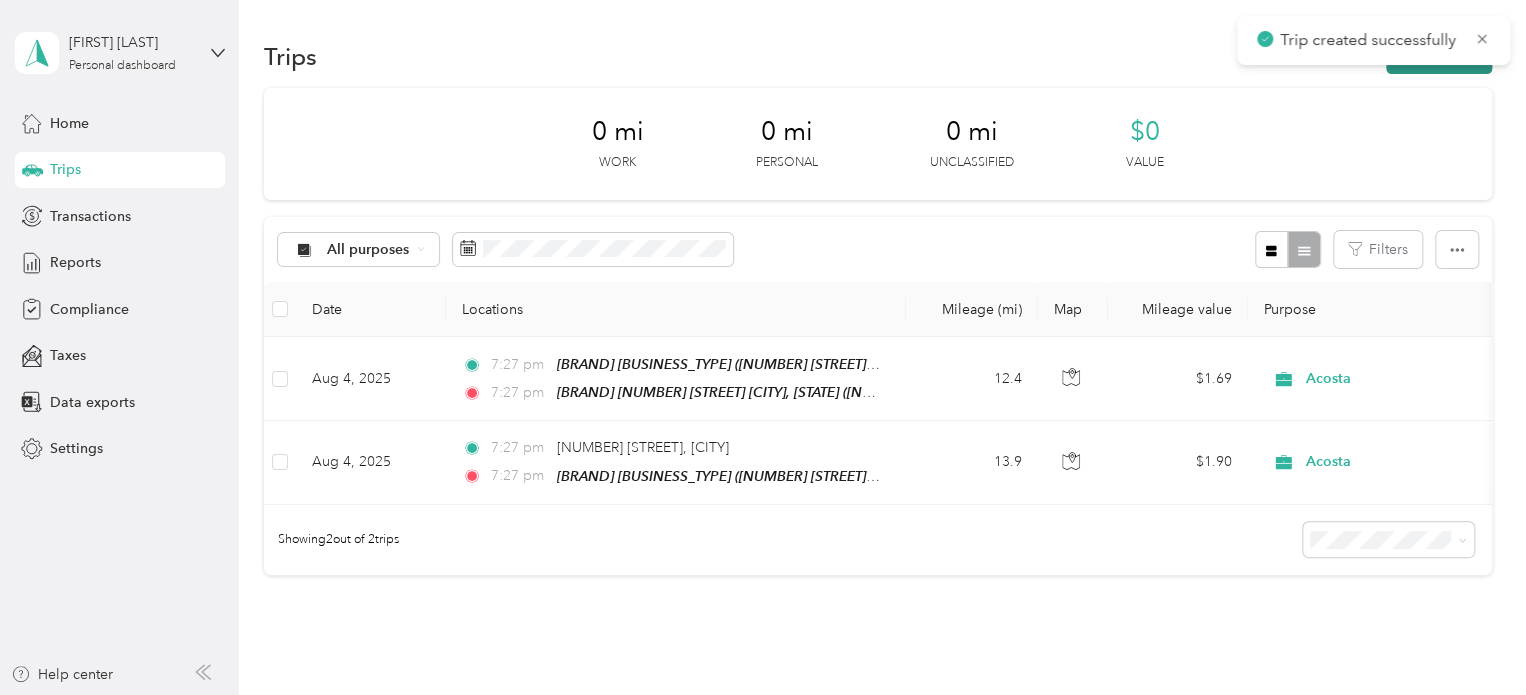 click on "New trip" at bounding box center (1439, 56) 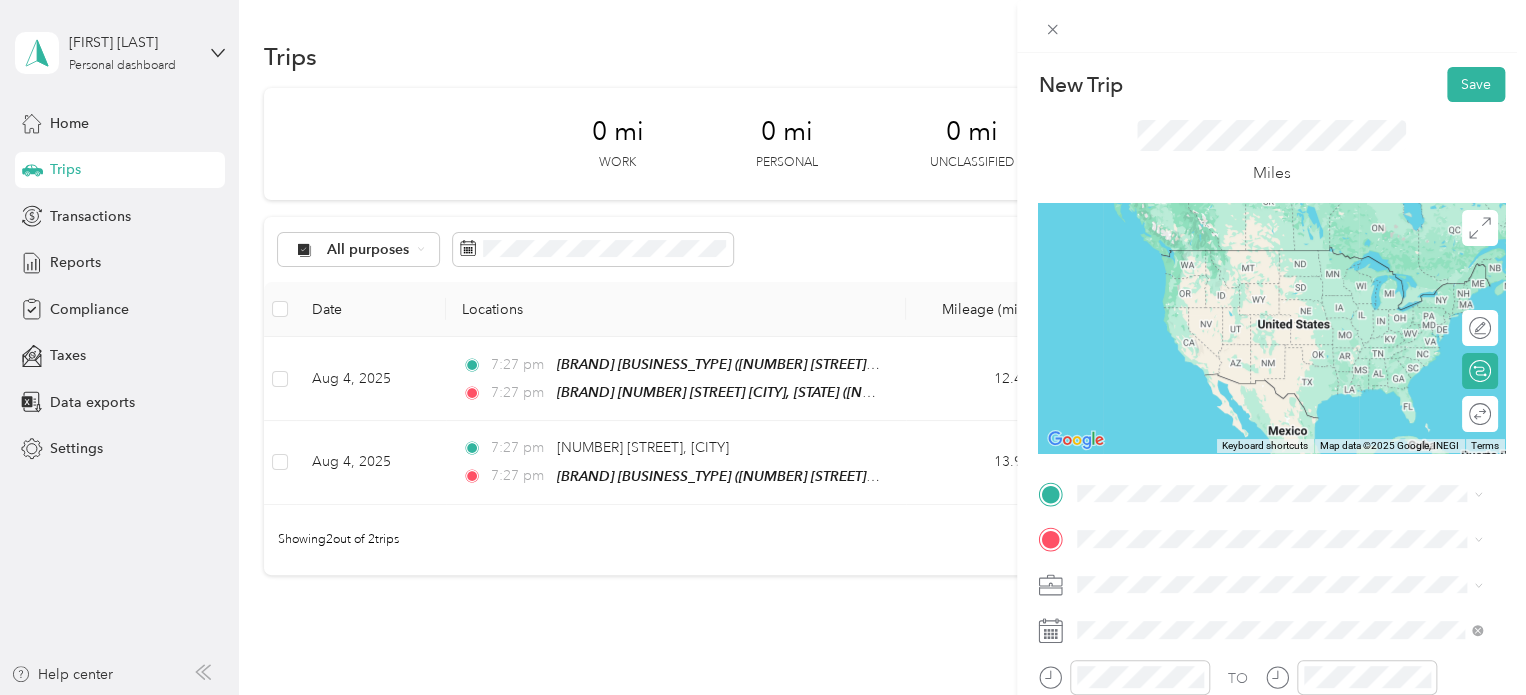 click on "[BRAND] [NUMBER] [STREET] [CITY], [STATE] [NUMBER] [STATE] [STREET], [CITY], [STATE], [COUNTRY]" at bounding box center (1295, 277) 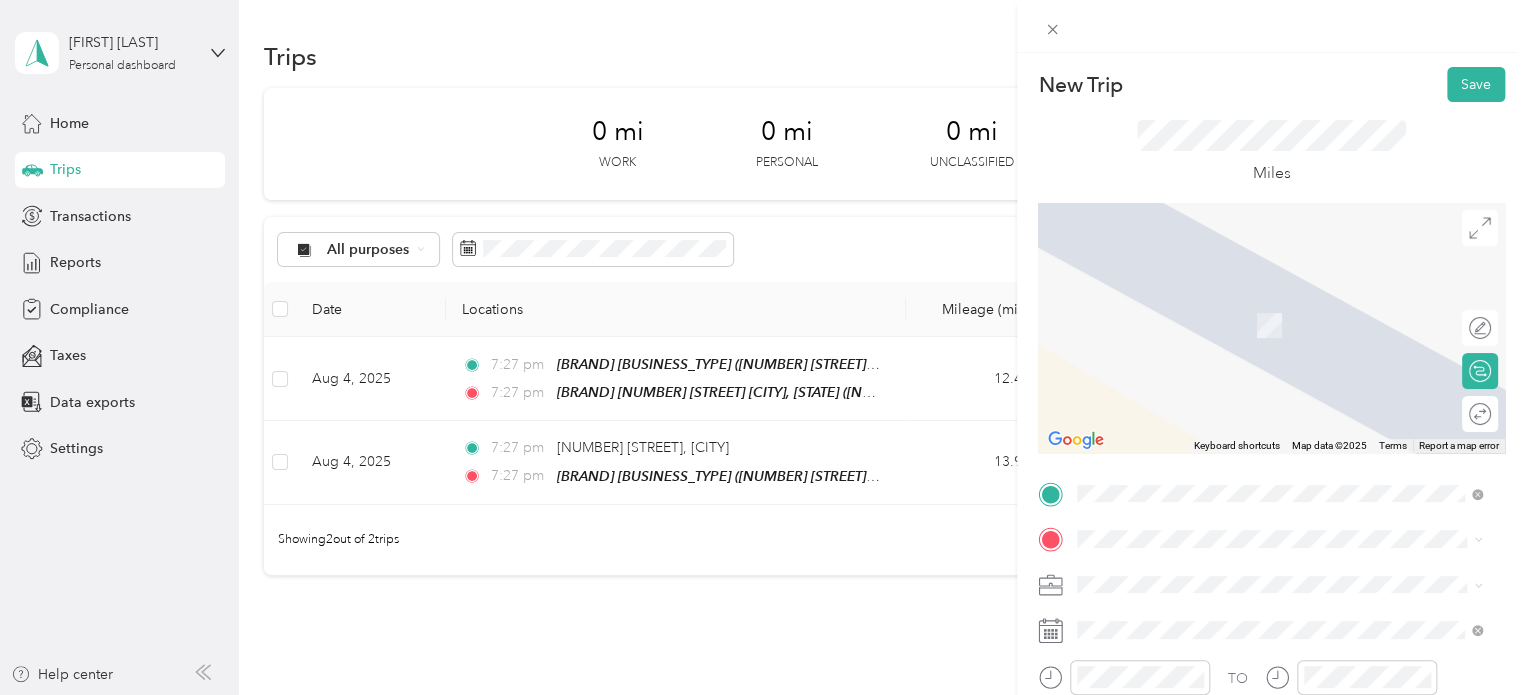 click on "[BRAND] [BRAND] [NUMBER] [STREET], [POSTAL_CODE], [CITY], [STATE], [COUNTRY]" at bounding box center [1295, 318] 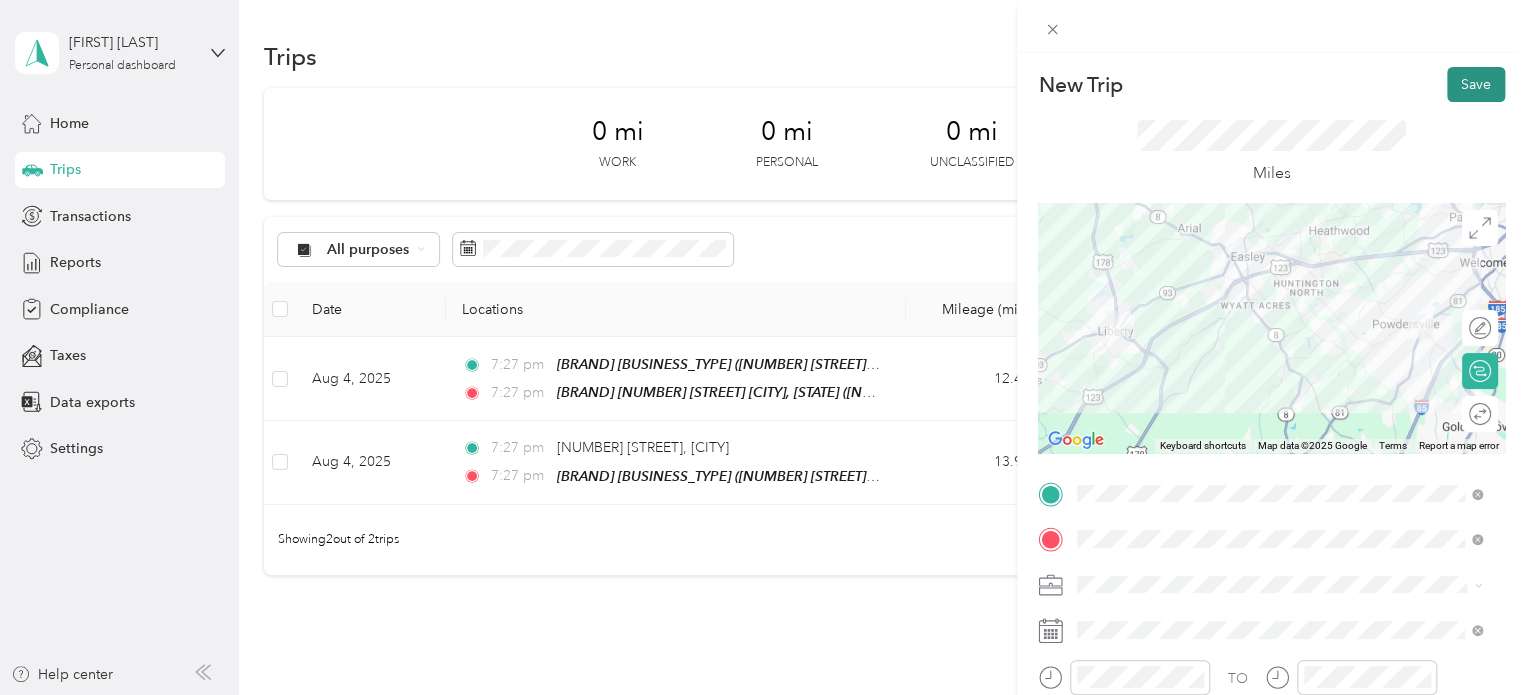 click on "Save" at bounding box center [1476, 84] 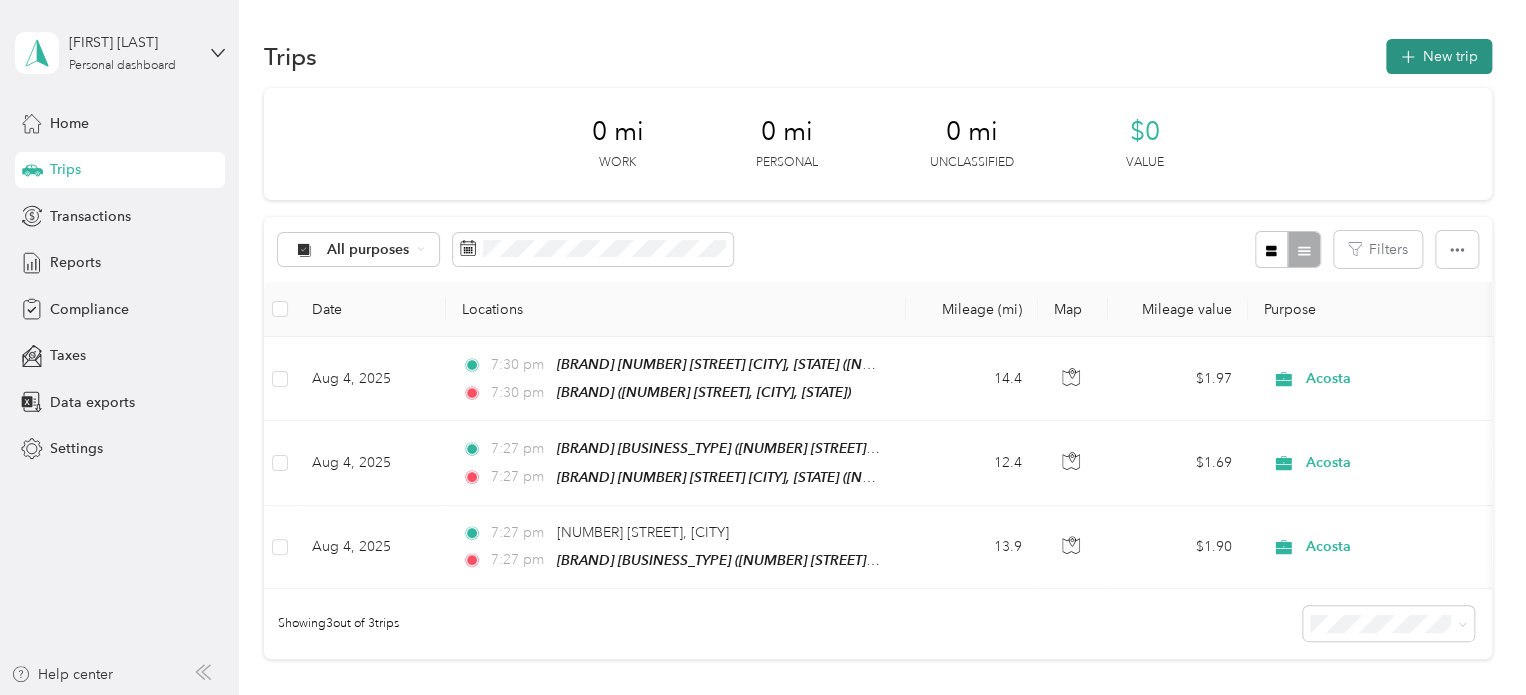 click on "New trip" at bounding box center [1439, 56] 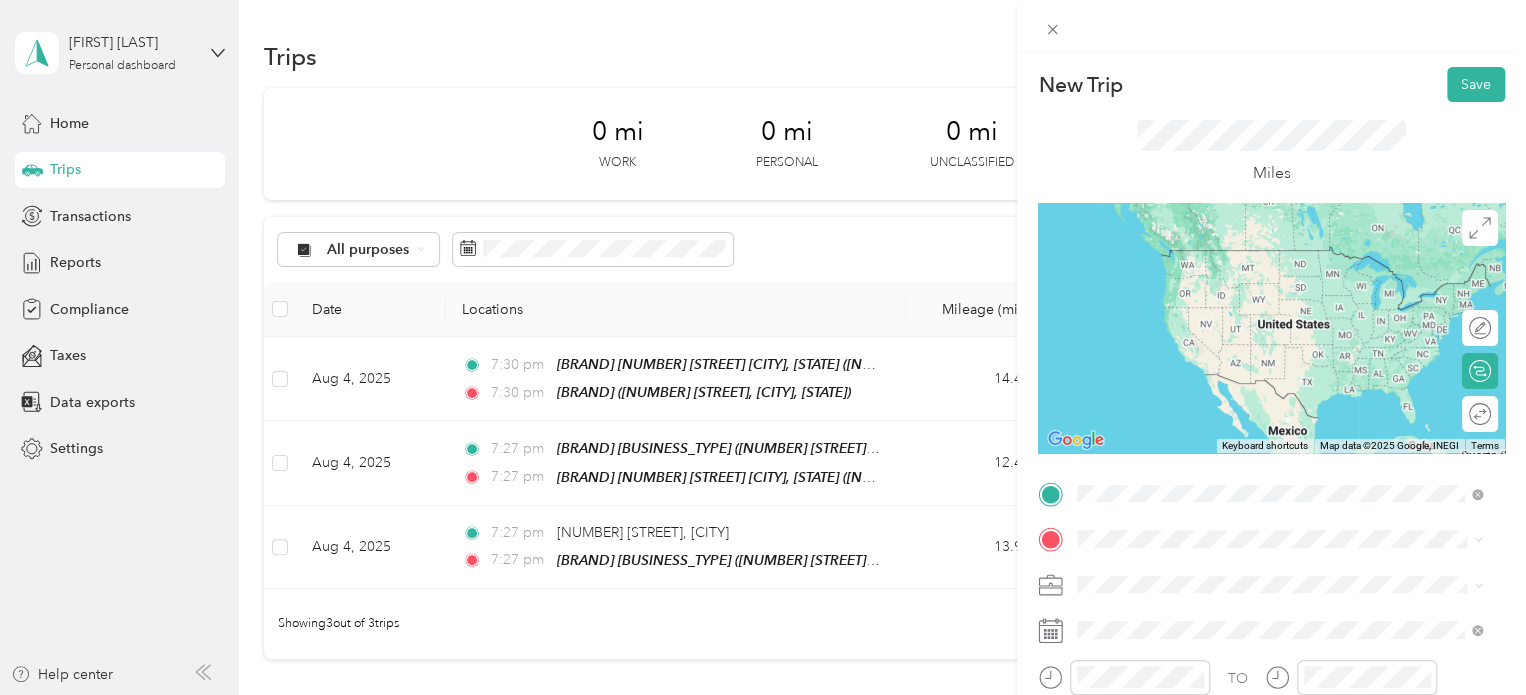click on "[BRAND] [BRAND] [NUMBER] [STREET], [POSTAL_CODE], [CITY], [STATE], [COUNTRY]" at bounding box center (1295, 283) 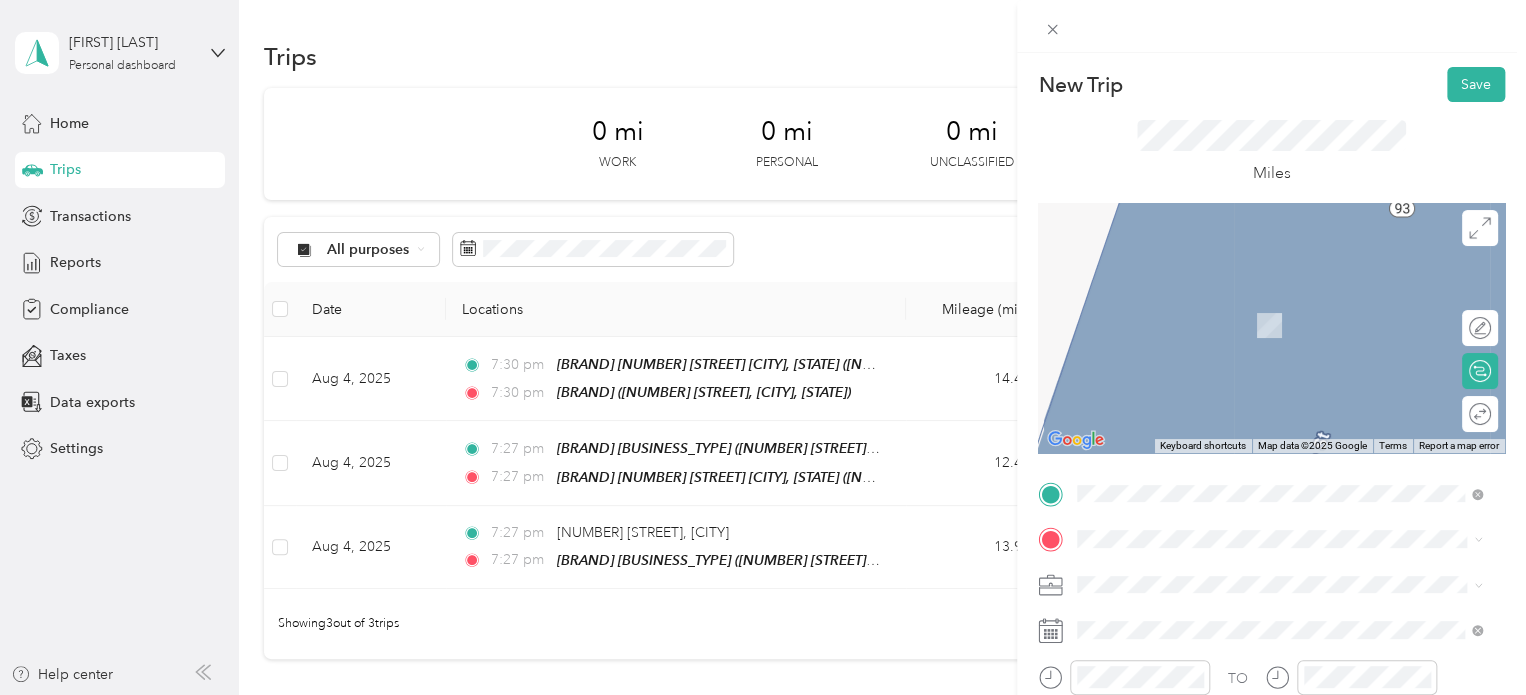 click on "TEAM [BUSINESS_NAME] [NUMBER] [STREET], [POSTAL_CODE], [CITY], [STATE], [COUNTRY]" at bounding box center (1295, 320) 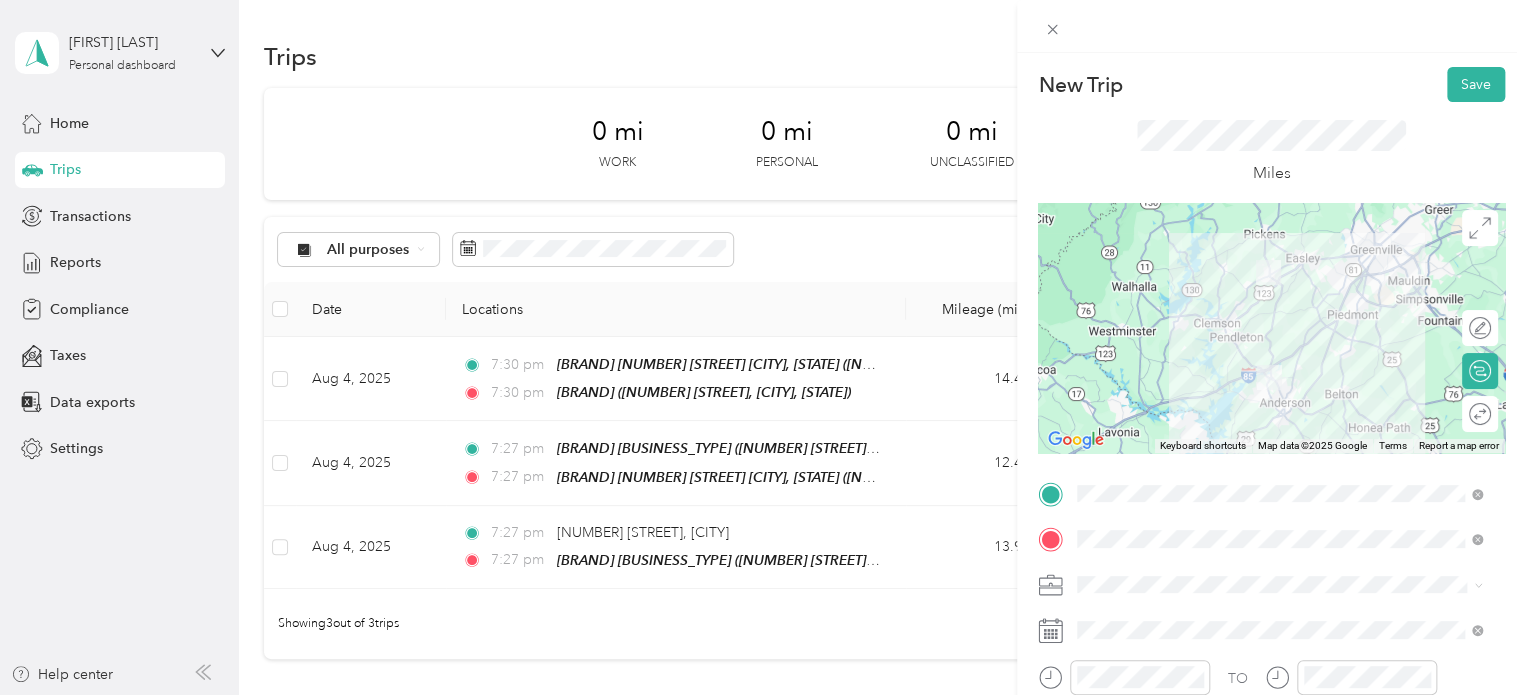 click at bounding box center [1271, 328] 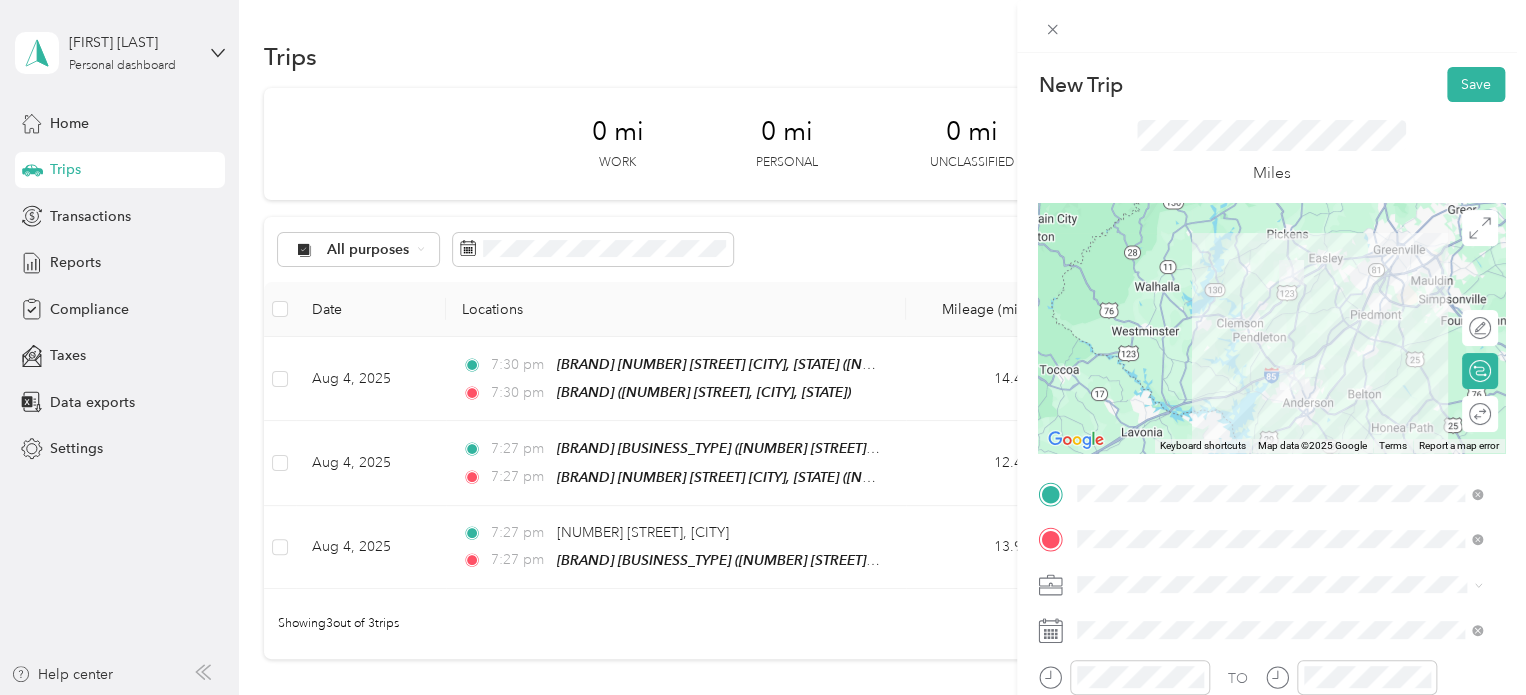 click at bounding box center (1271, 328) 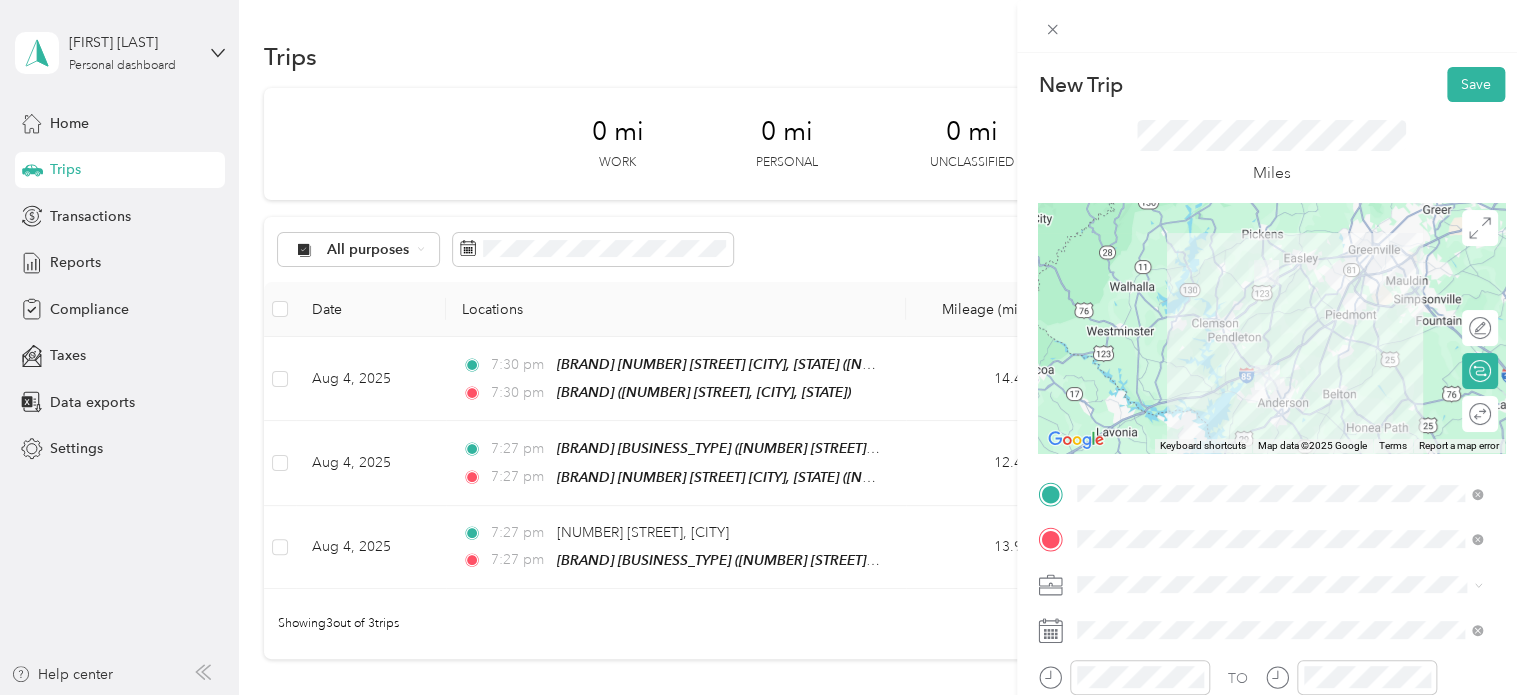 click at bounding box center [1271, 328] 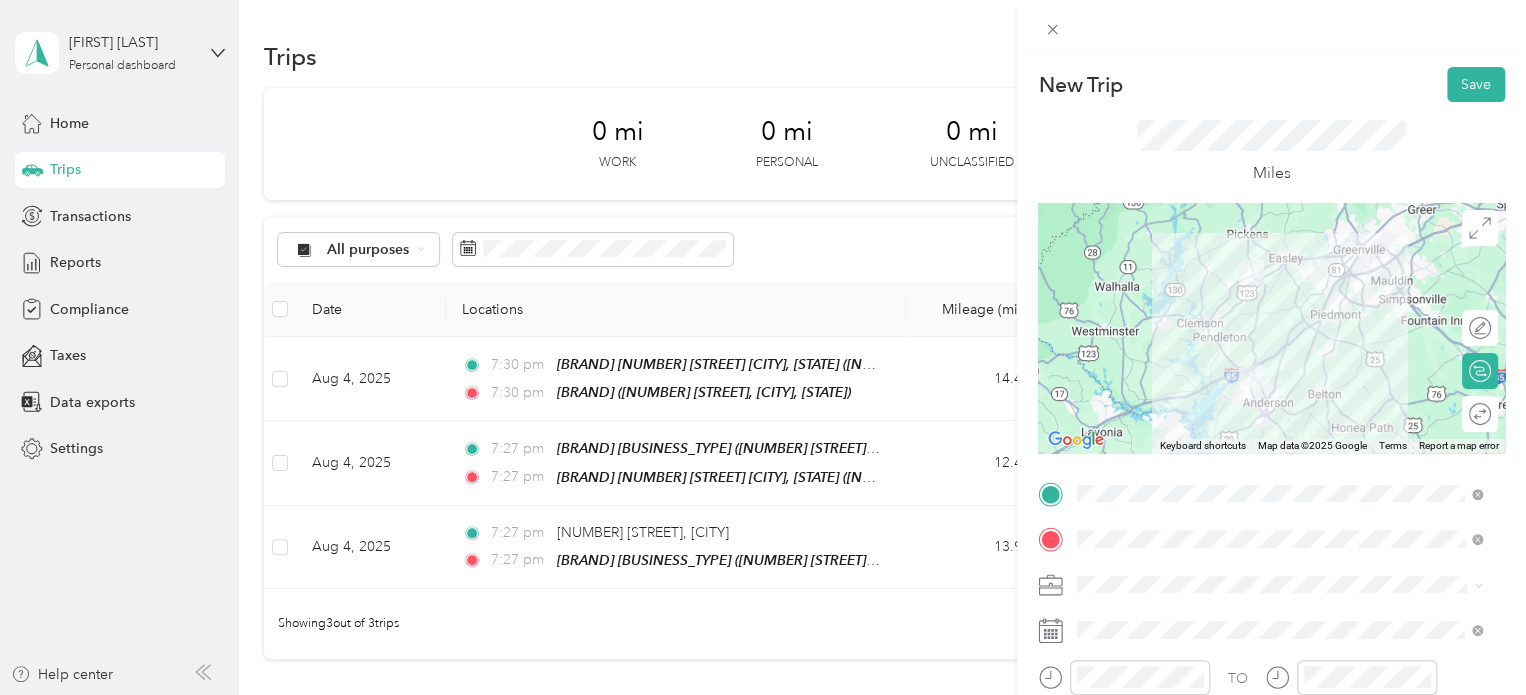 click at bounding box center (1271, 328) 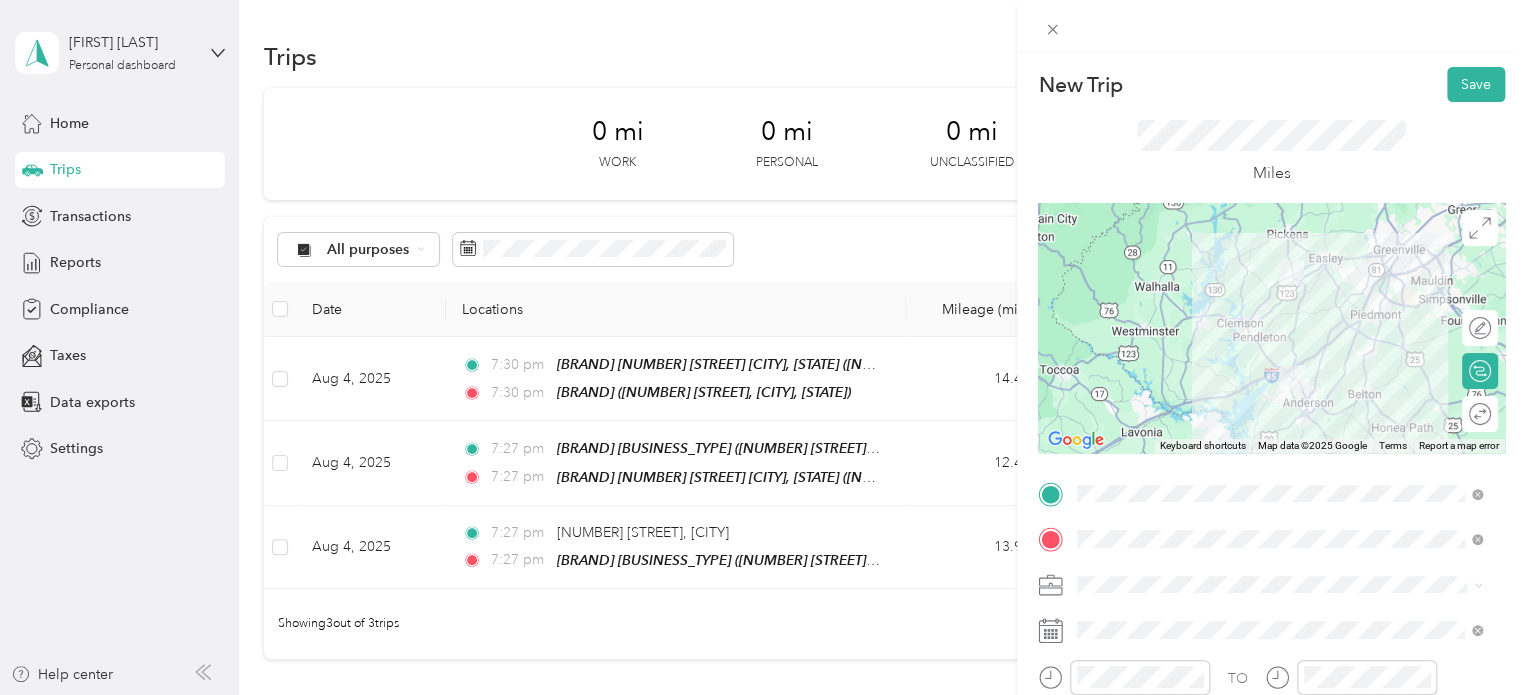 click at bounding box center [1271, 328] 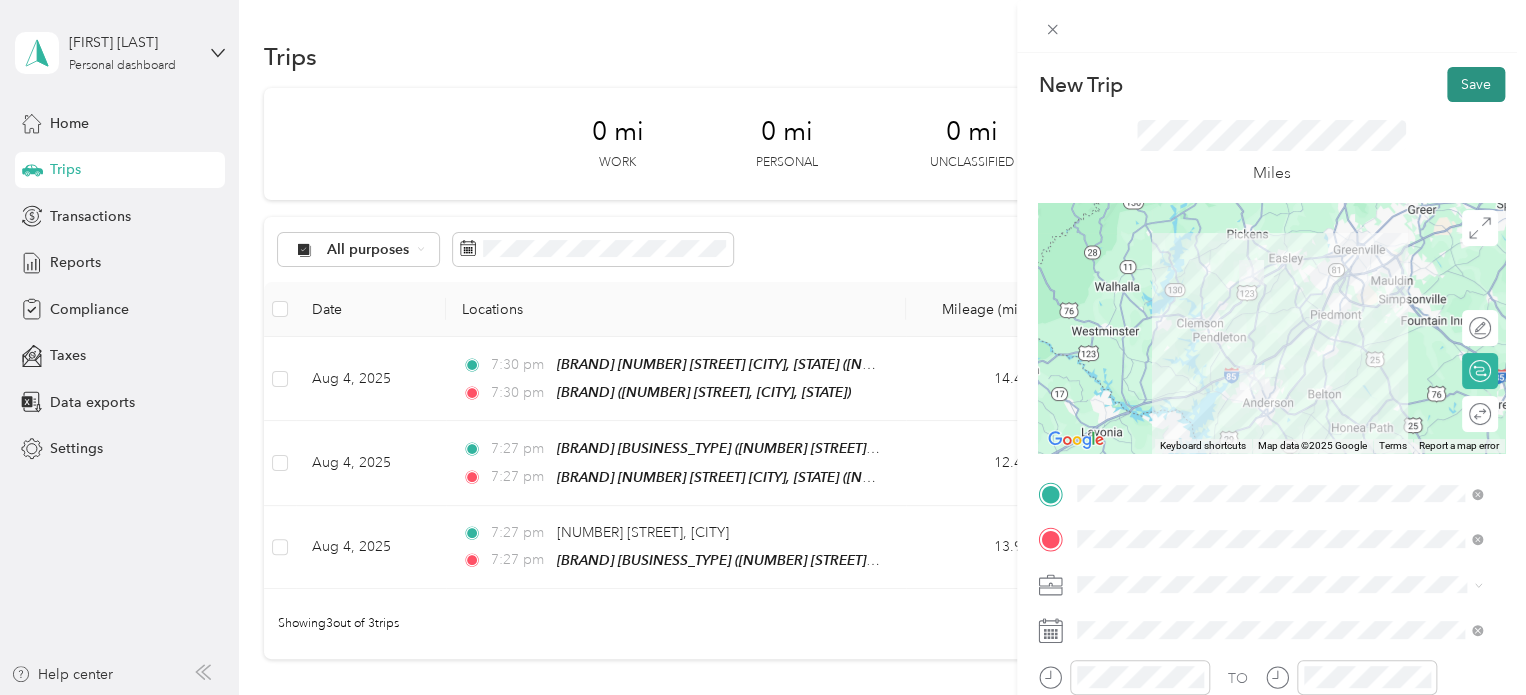 click on "Save" at bounding box center (1476, 84) 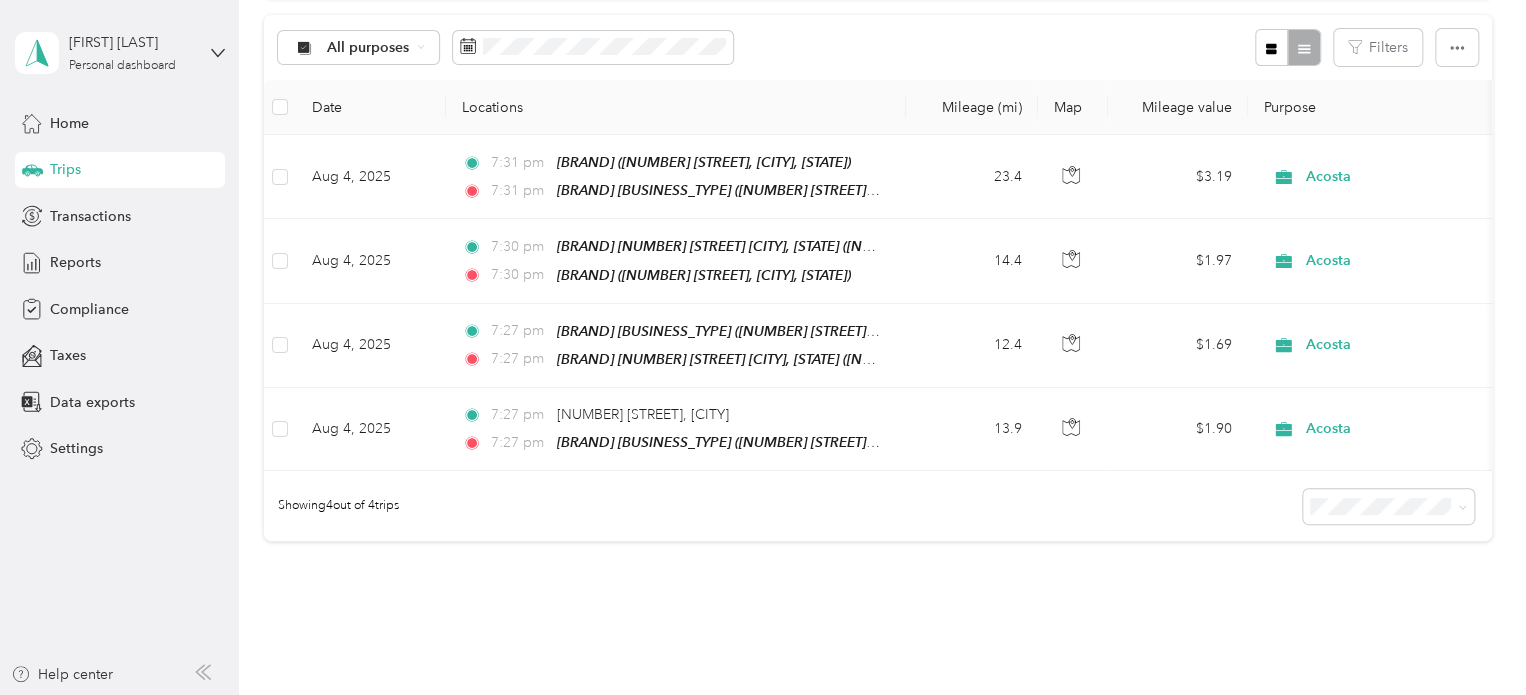 scroll, scrollTop: 0, scrollLeft: 0, axis: both 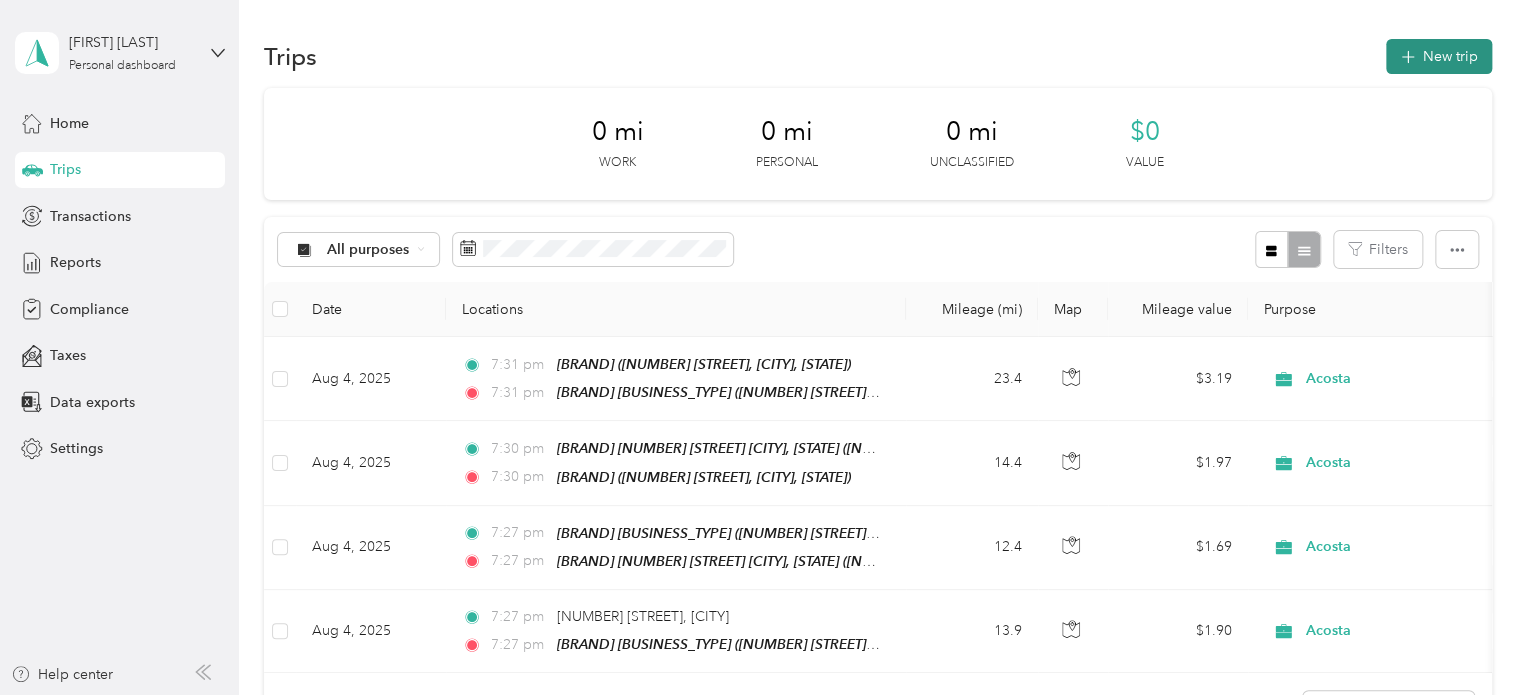 click on "New trip" at bounding box center [1439, 56] 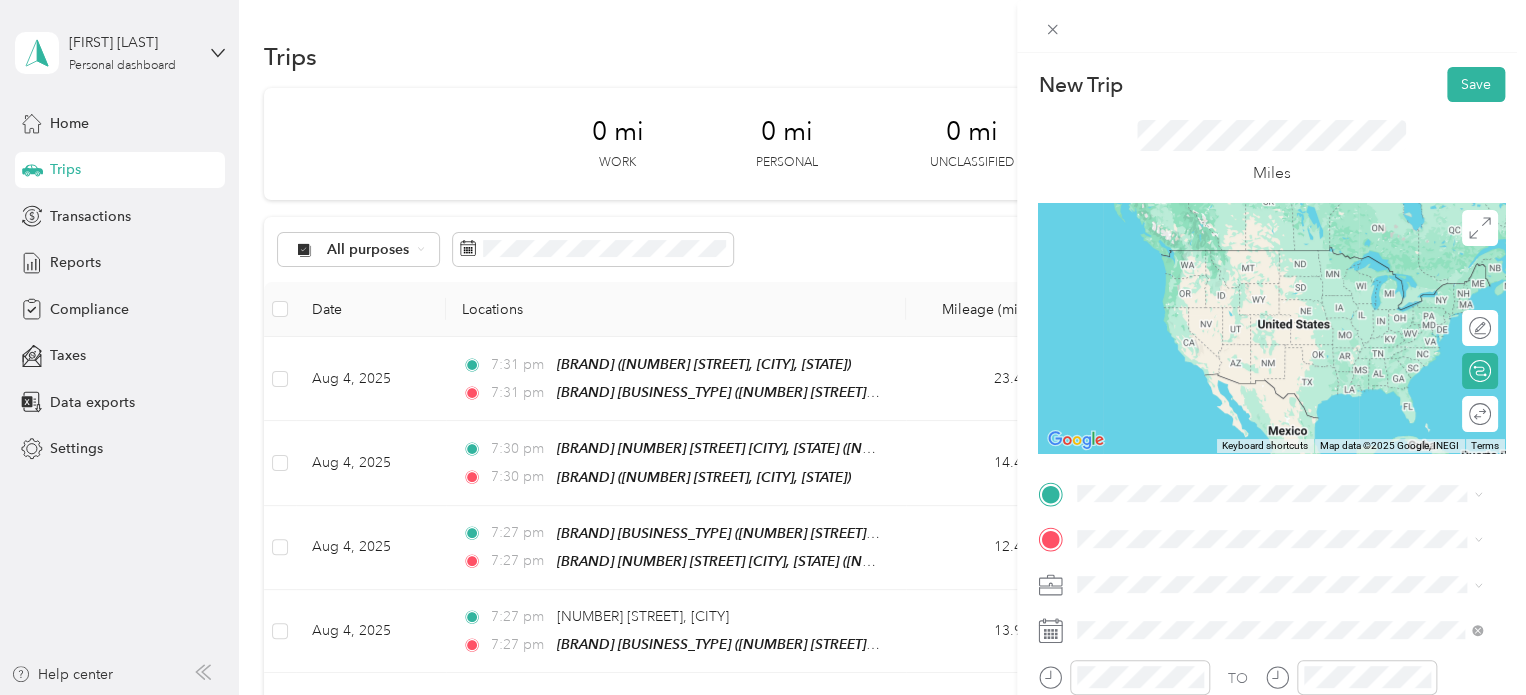 click on "TEAM [BUSINESS_NAME] [NUMBER] [STREET], [POSTAL_CODE], [CITY], [STATE], [COUNTRY]" at bounding box center (1295, 272) 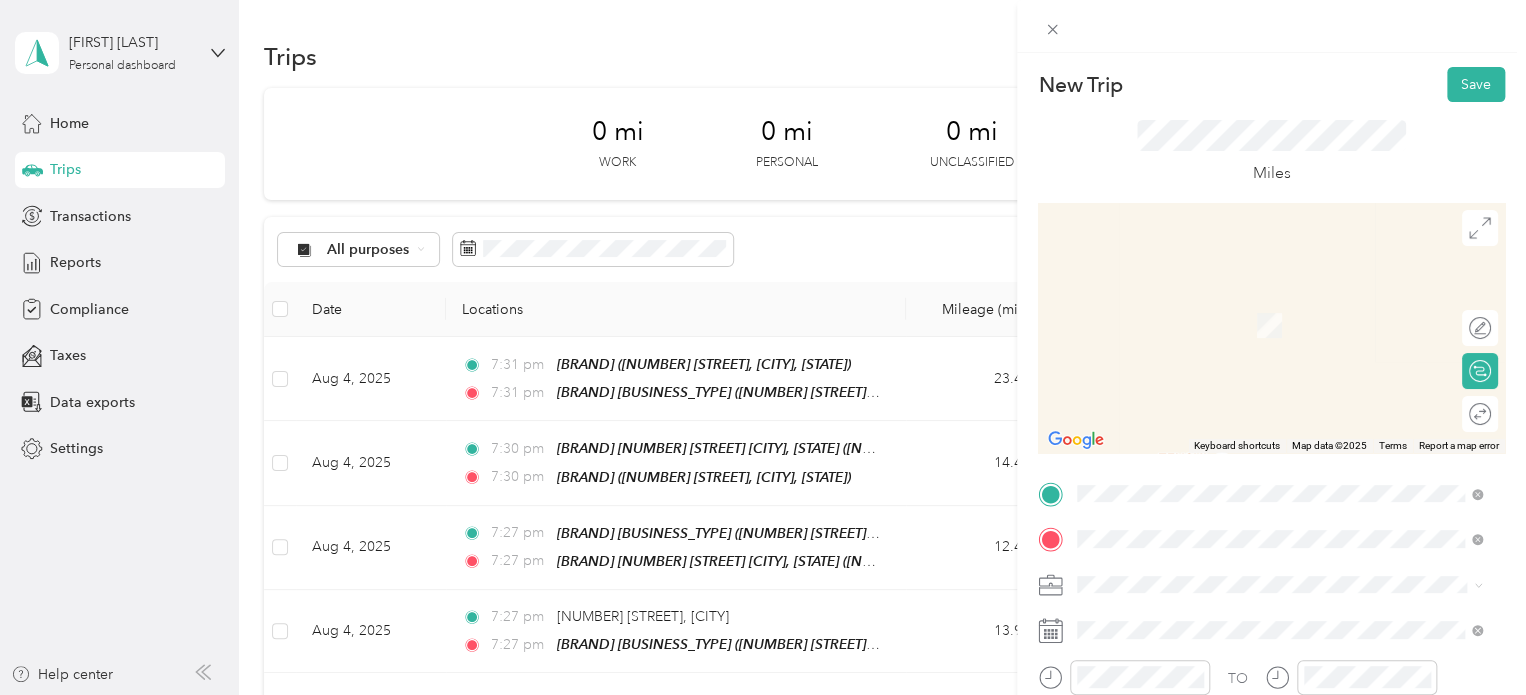 click on "[NUMBER] [STREET]
[CITY], [STATE] [POSTAL_CODE], [COUNTRY]" at bounding box center [1279, 304] 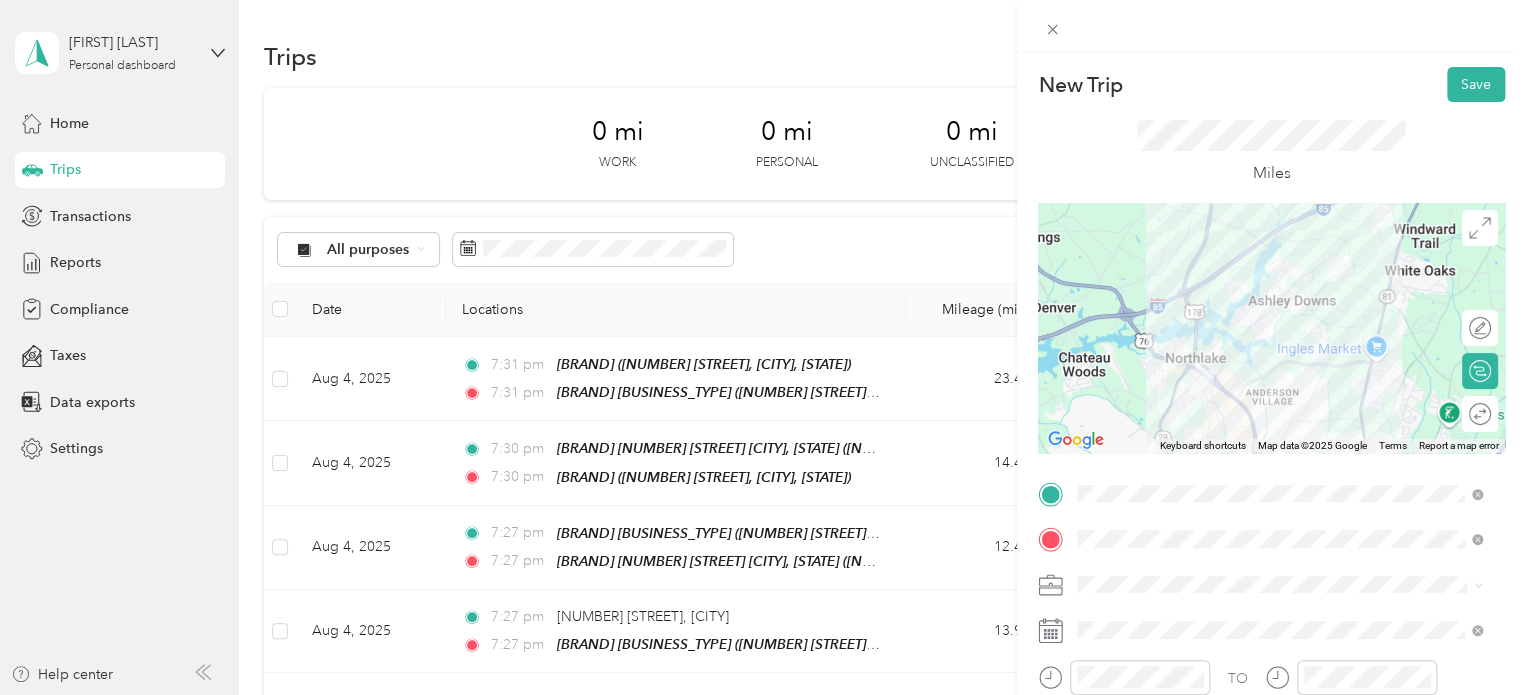click at bounding box center [1271, 328] 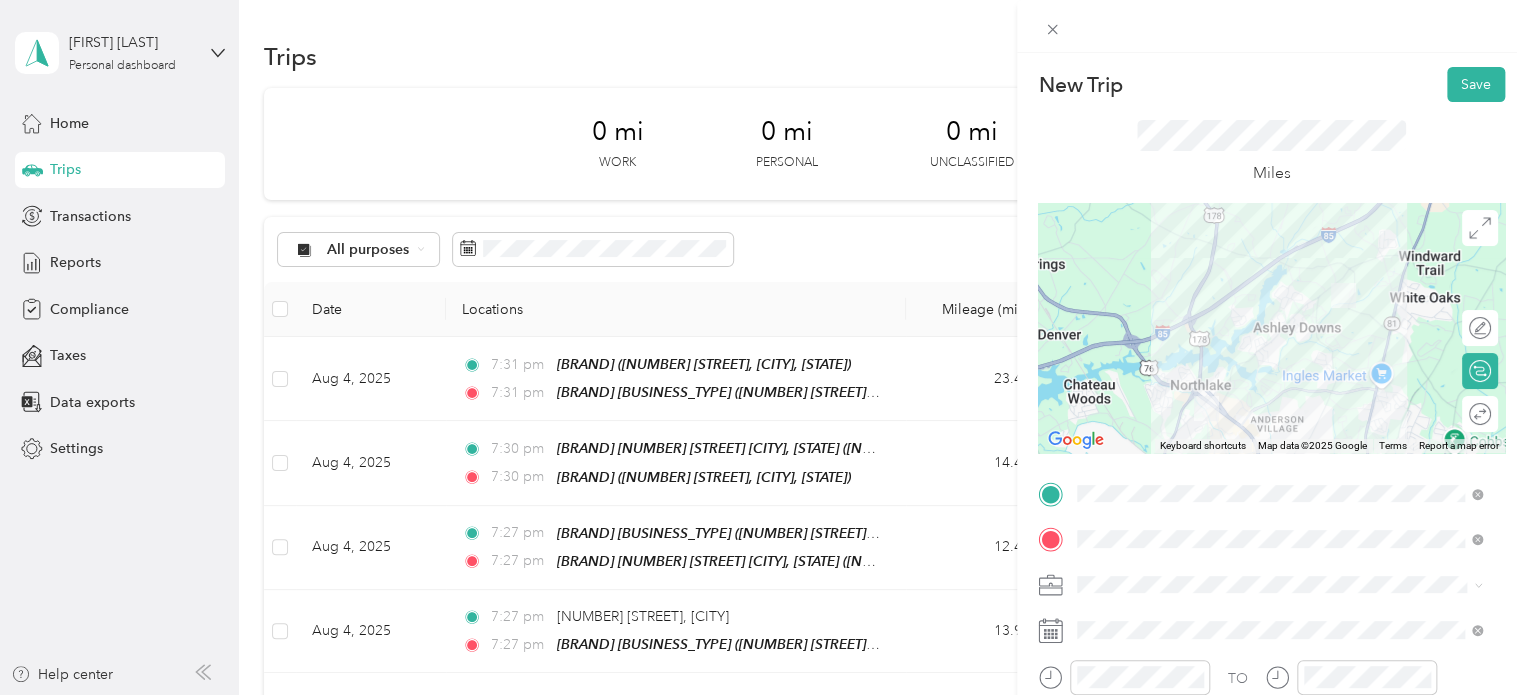 click at bounding box center (1271, 328) 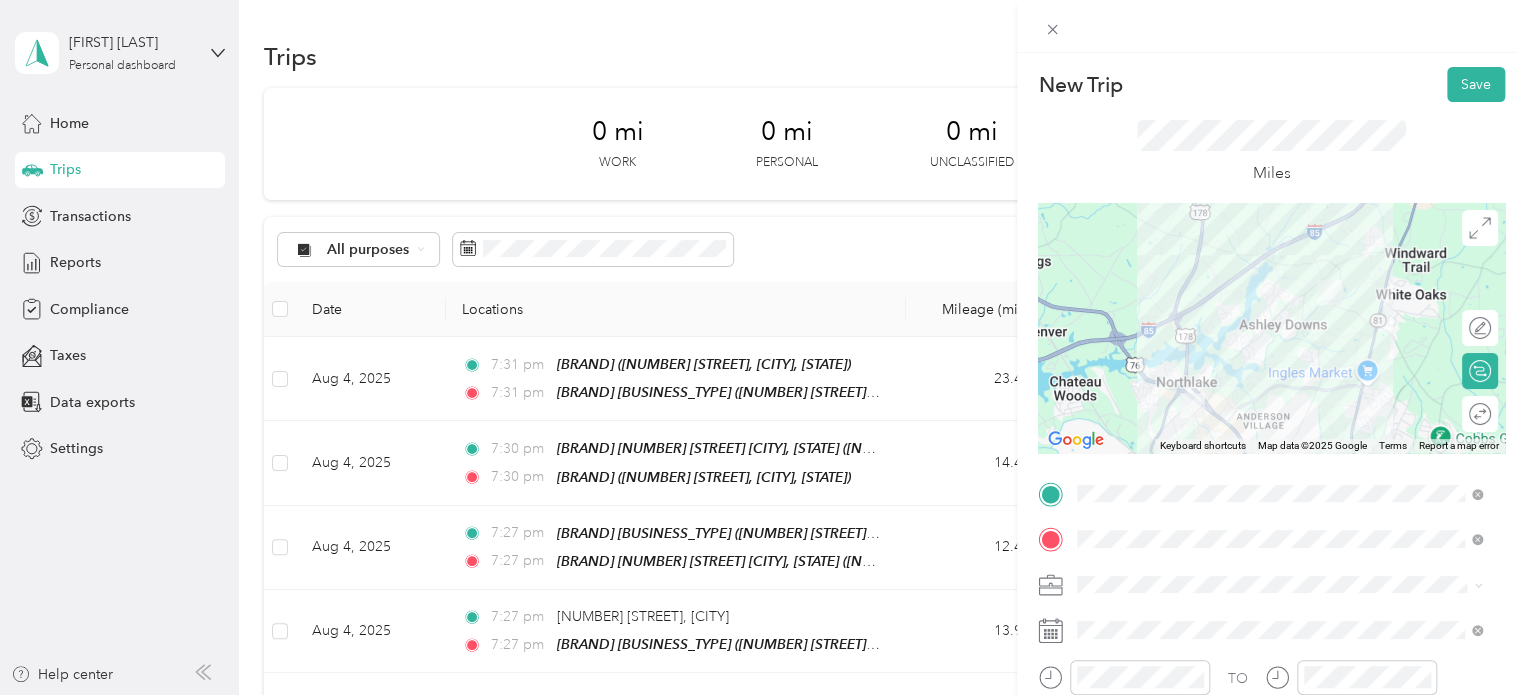 drag, startPoint x: 1300, startPoint y: 304, endPoint x: 1293, endPoint y: 312, distance: 10.630146 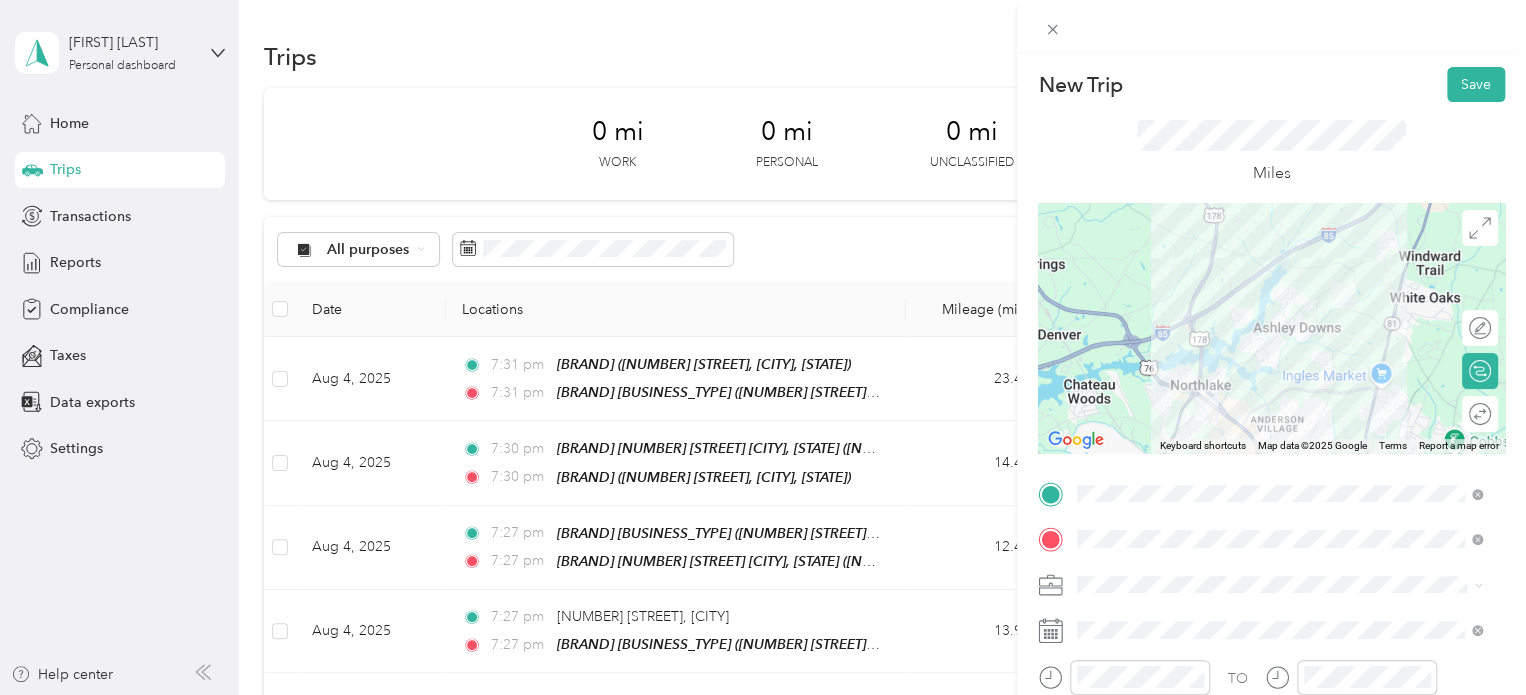 click at bounding box center (1271, 328) 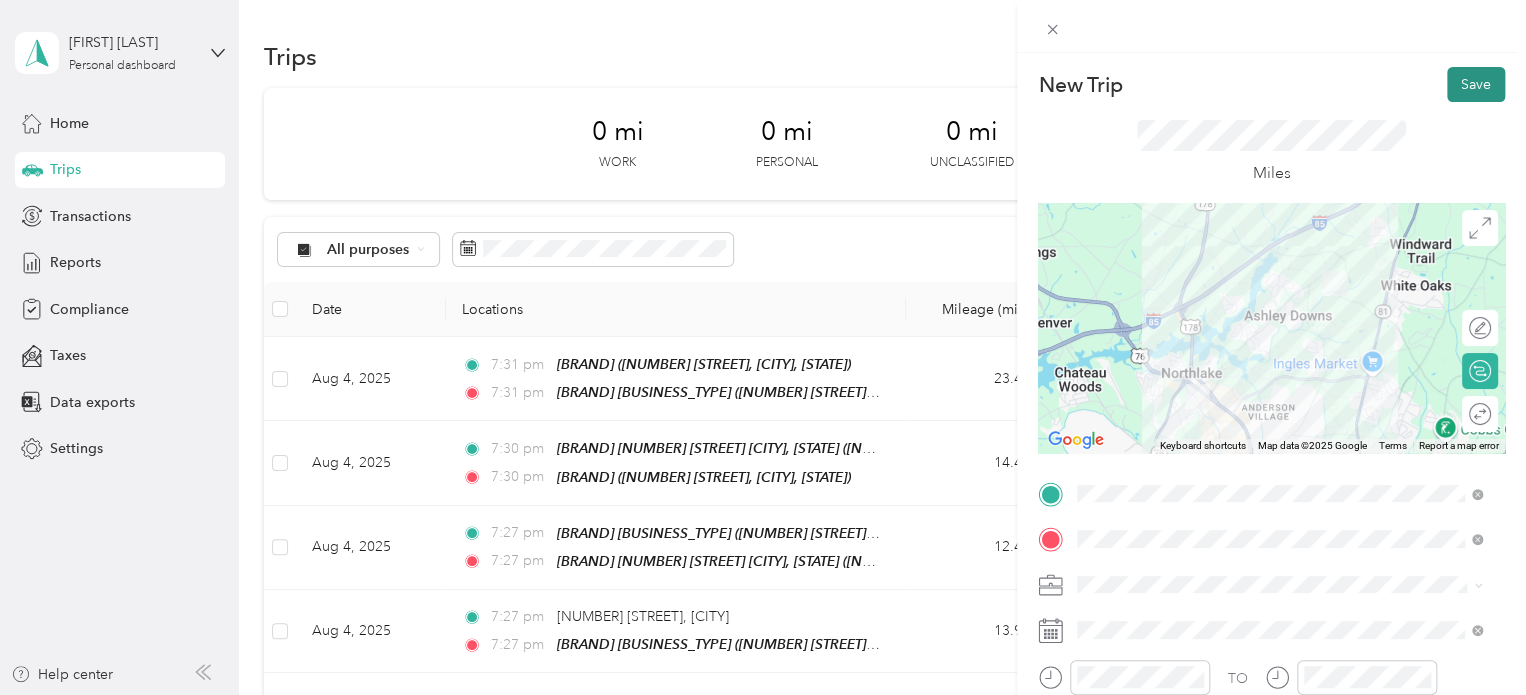 click on "Save" at bounding box center [1476, 84] 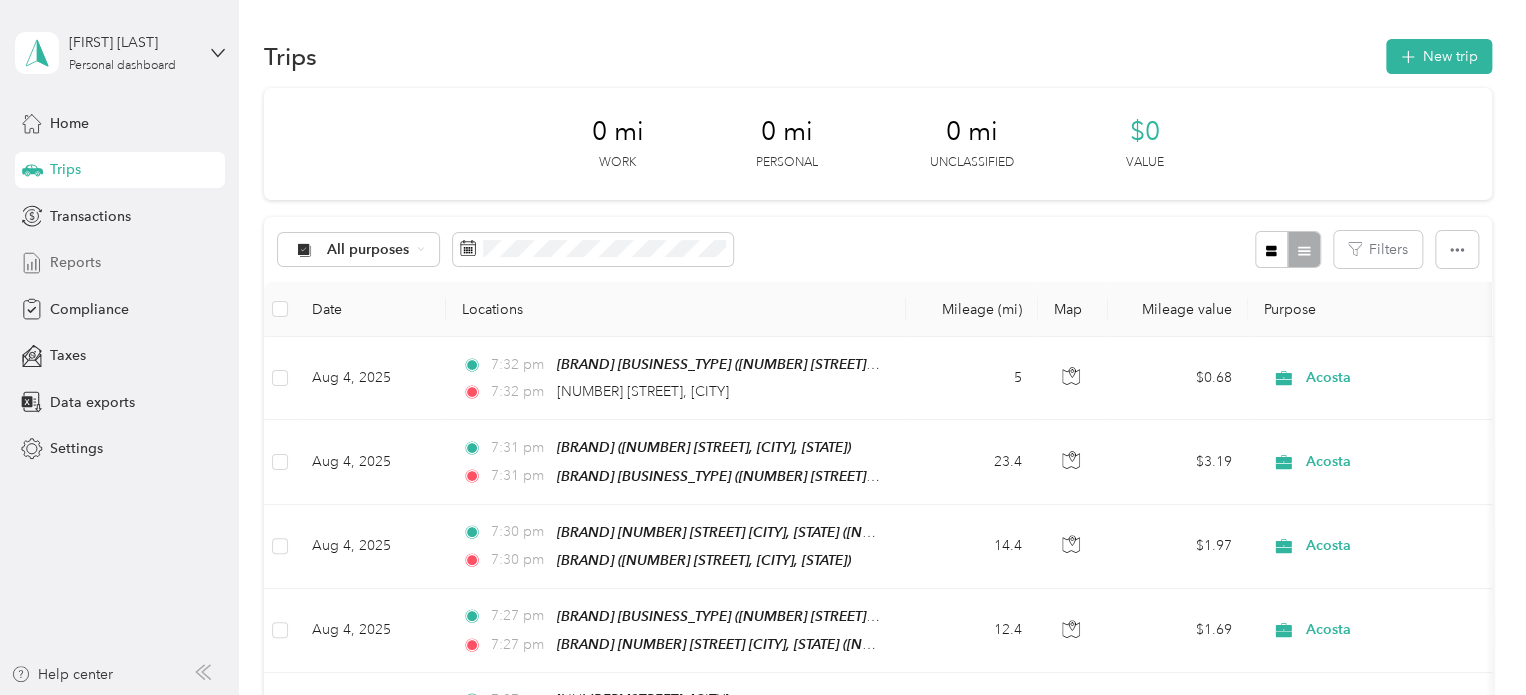 click on "Reports" at bounding box center (75, 262) 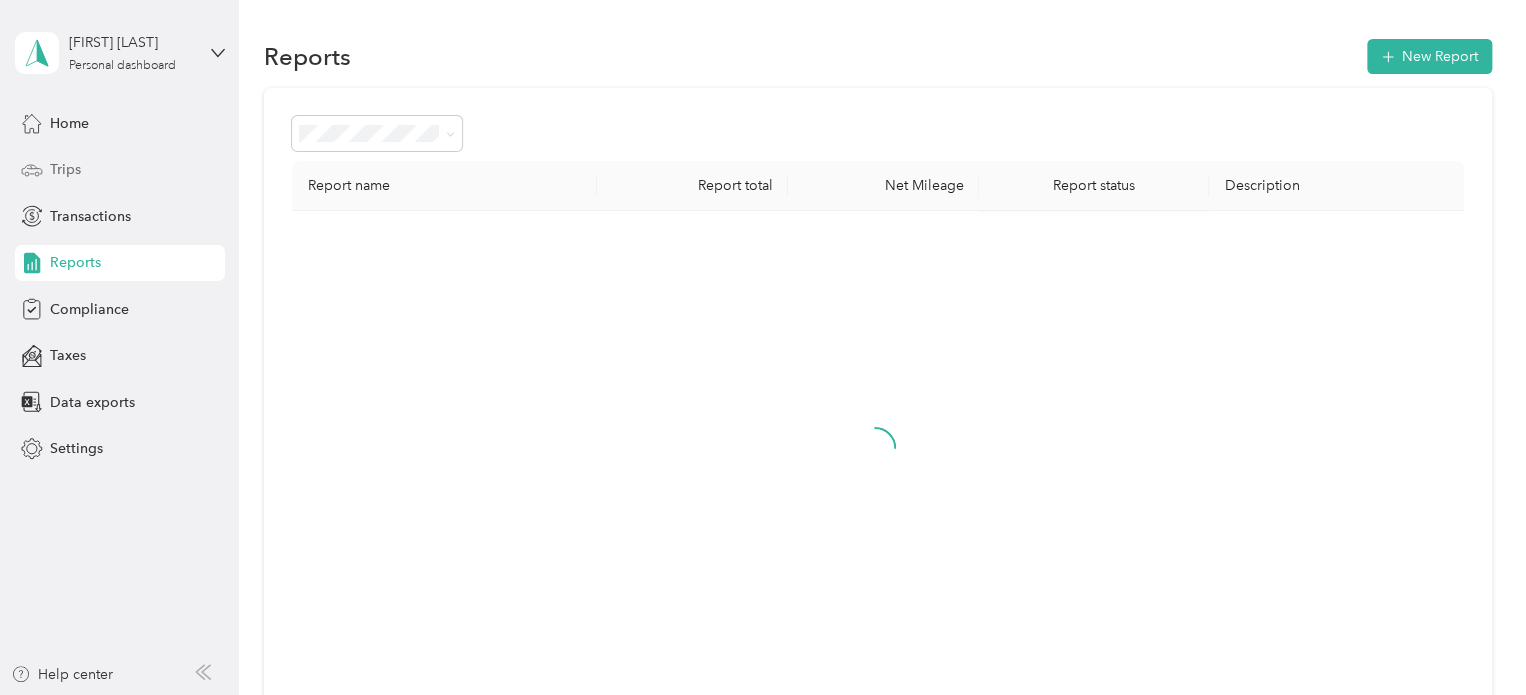click on "Trips" at bounding box center (65, 169) 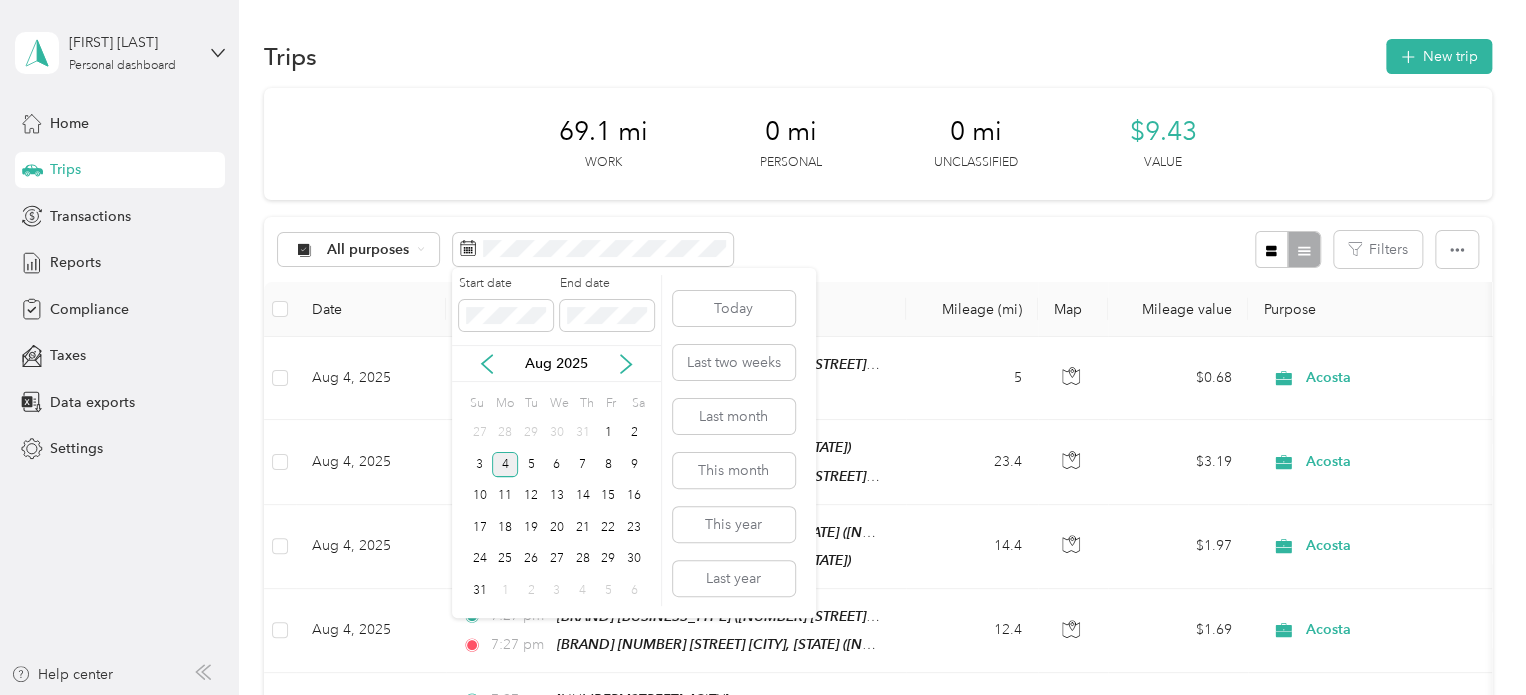 click on "4" at bounding box center [505, 464] 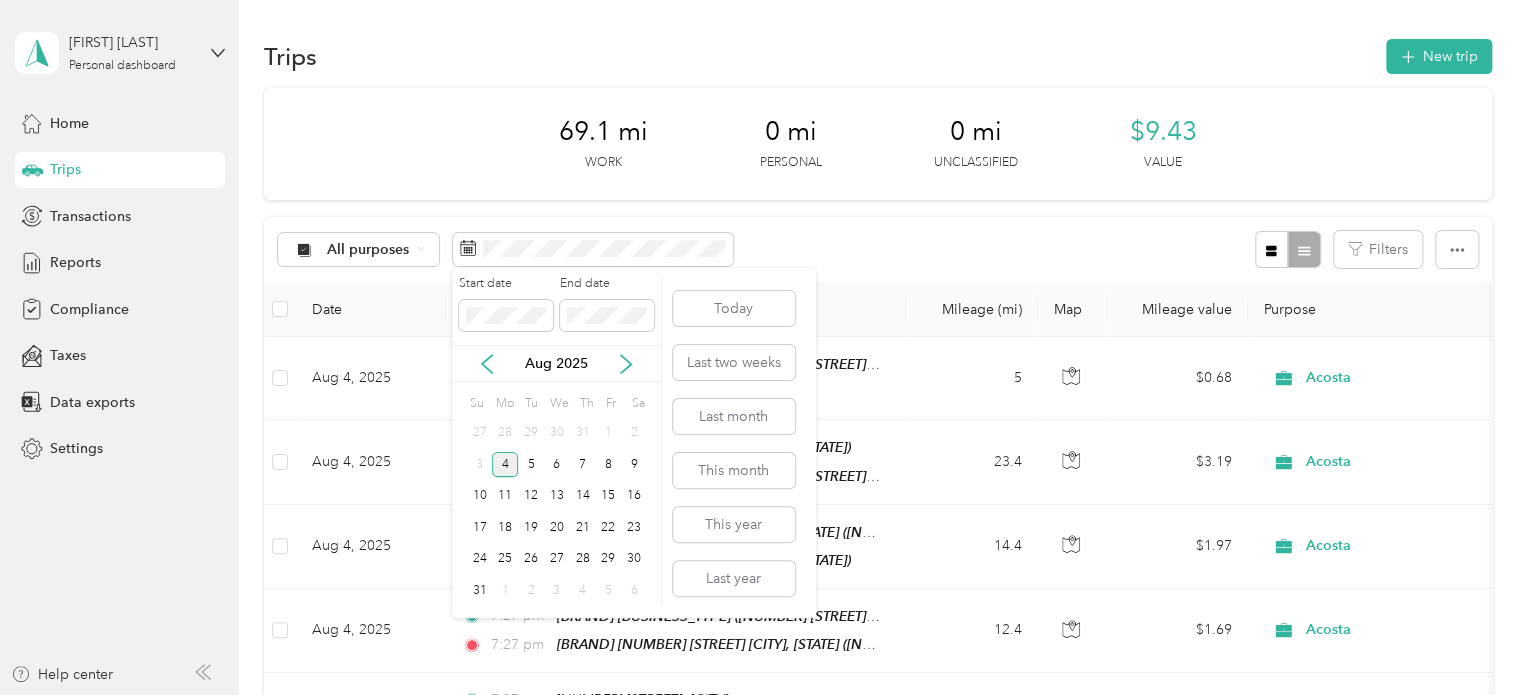 click on "4" at bounding box center (505, 464) 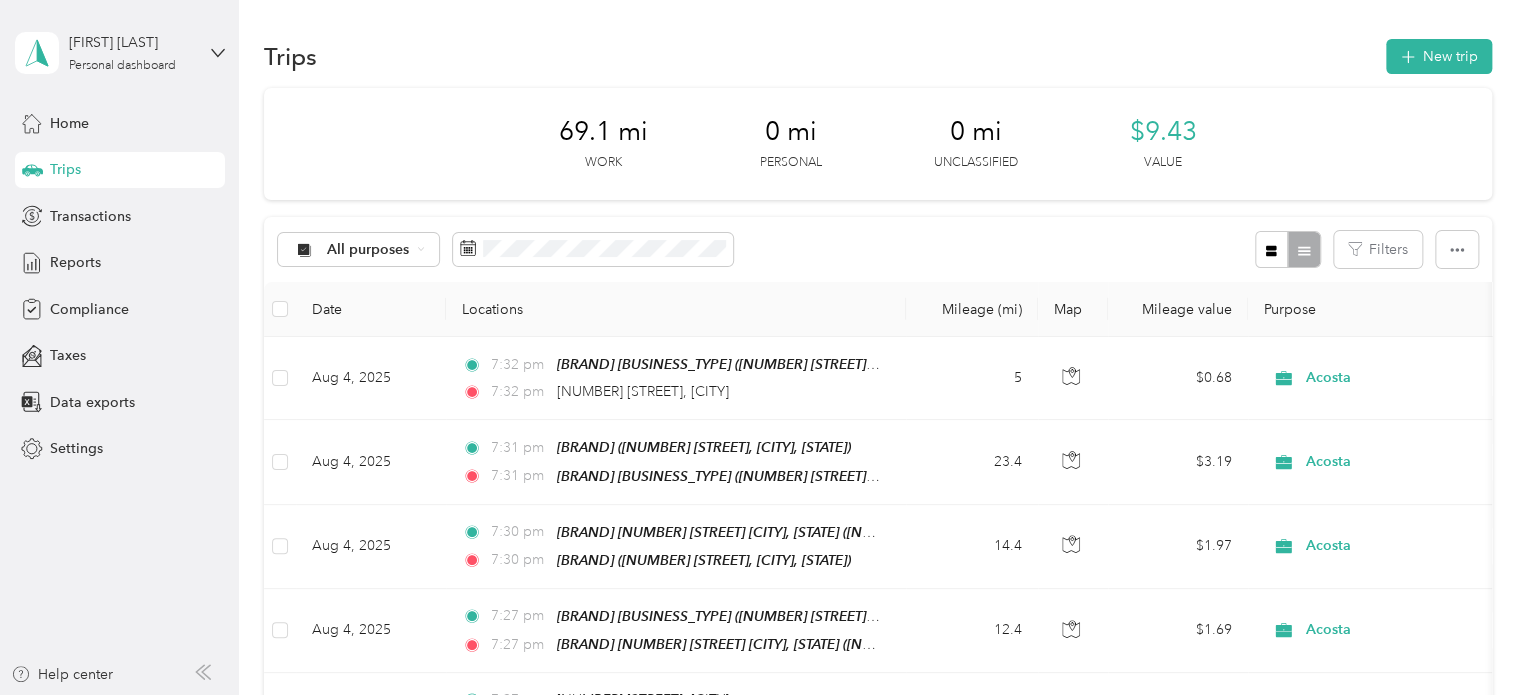click on "Trips New trip" at bounding box center (878, 56) 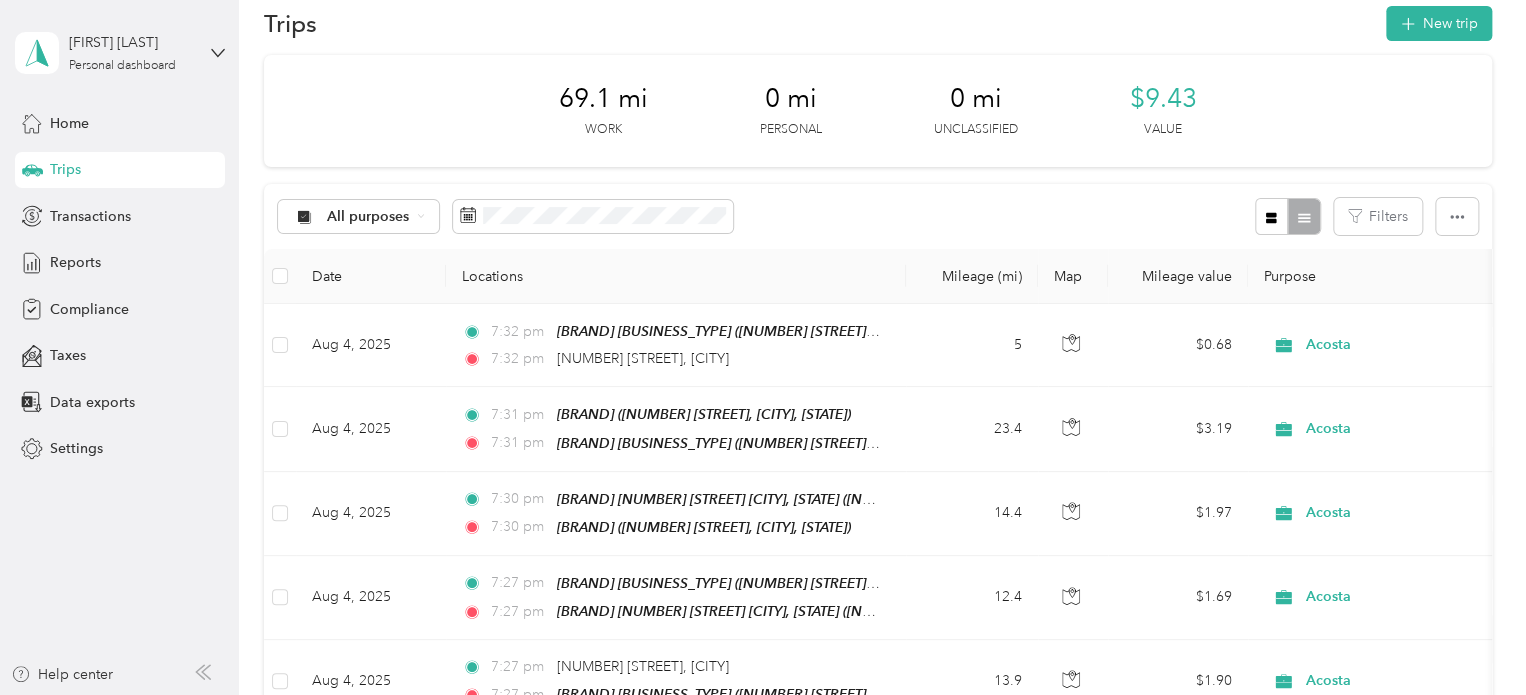 scroll, scrollTop: 0, scrollLeft: 0, axis: both 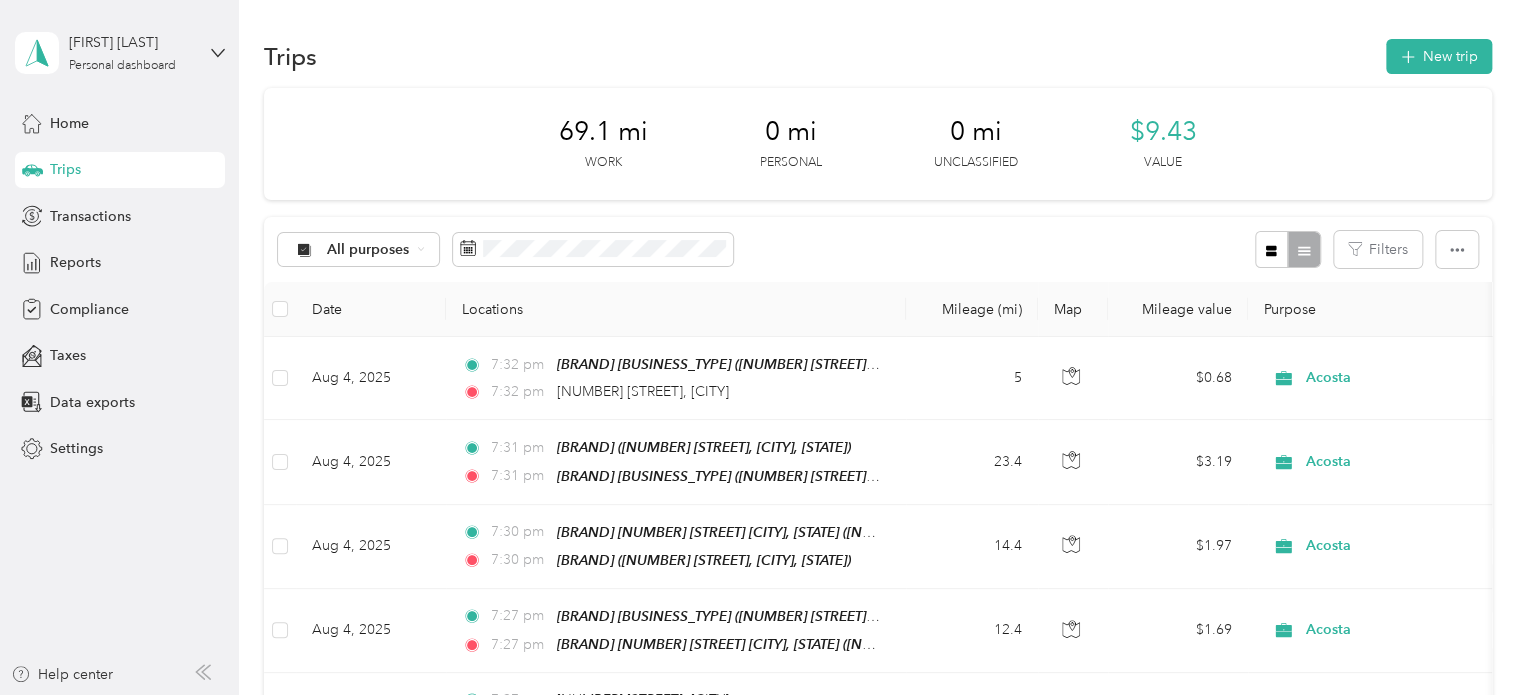 click on "[NUMBER] mi Work [NUMBER] mi Personal [NUMBER] mi Unclassified [PRICE] Value" at bounding box center (878, 144) 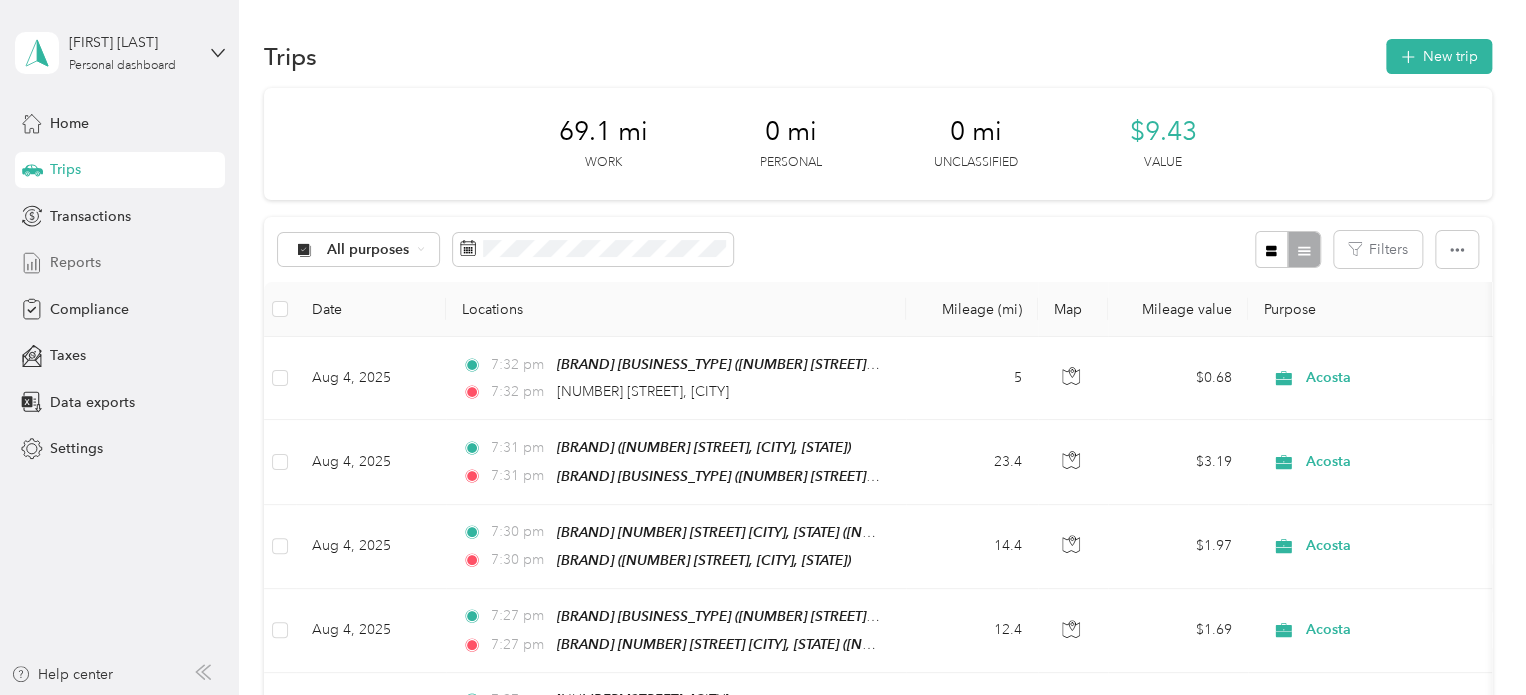 click on "Reports" at bounding box center [75, 262] 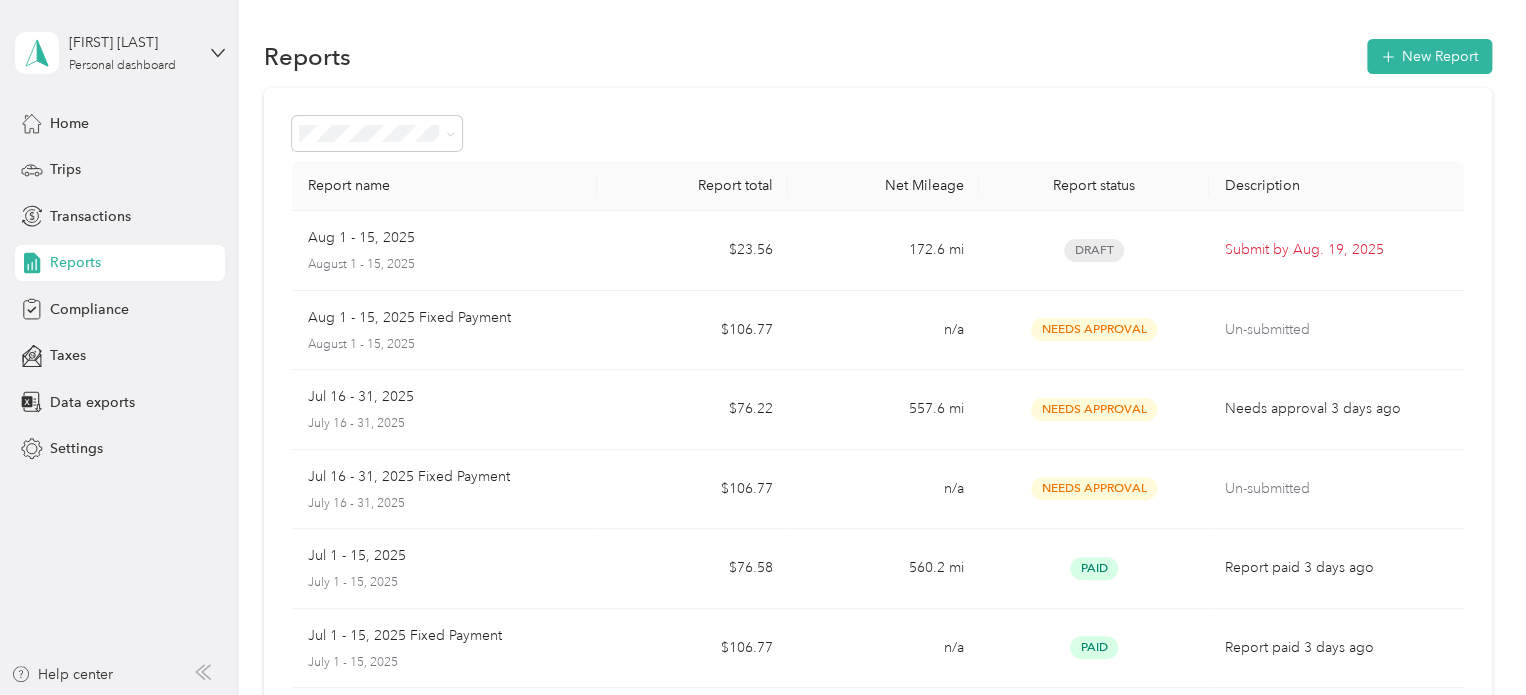 click at bounding box center [878, 133] 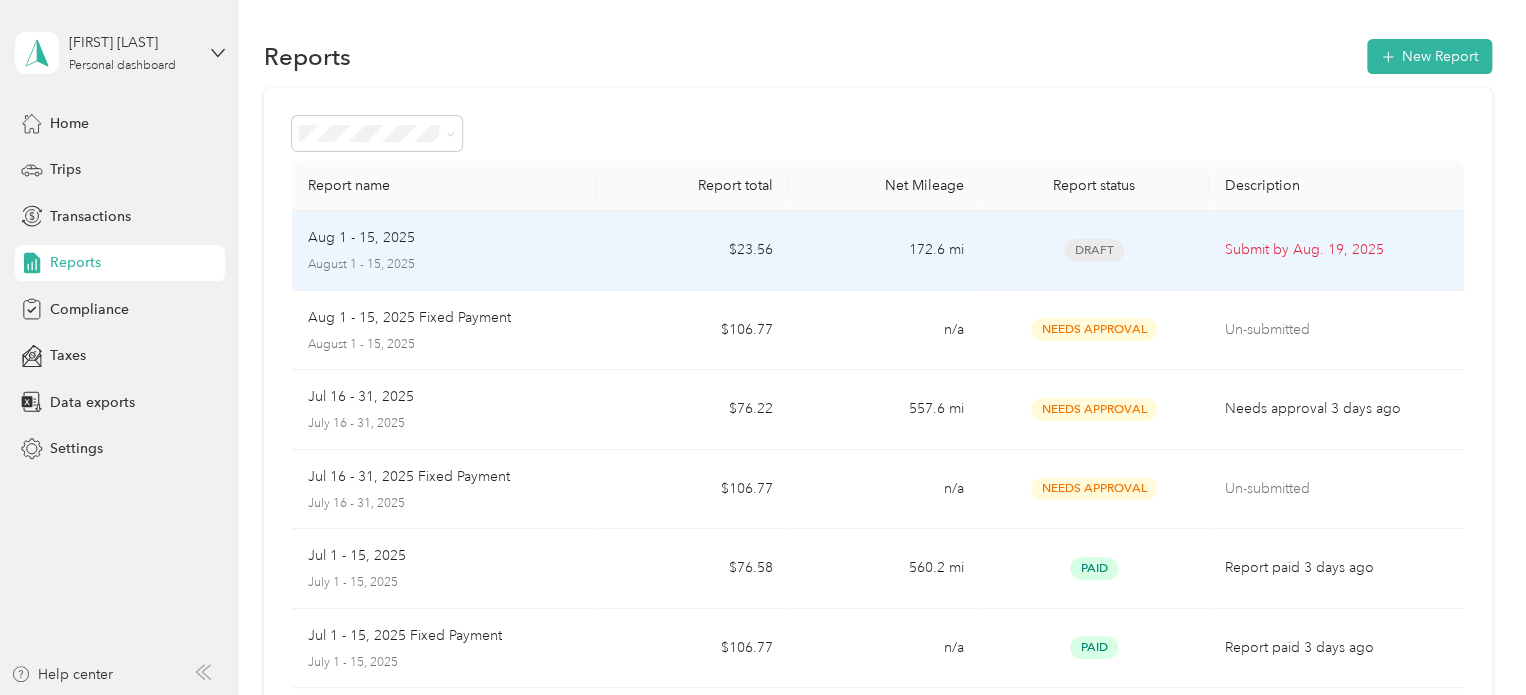 click on "$23.56" at bounding box center [692, 251] 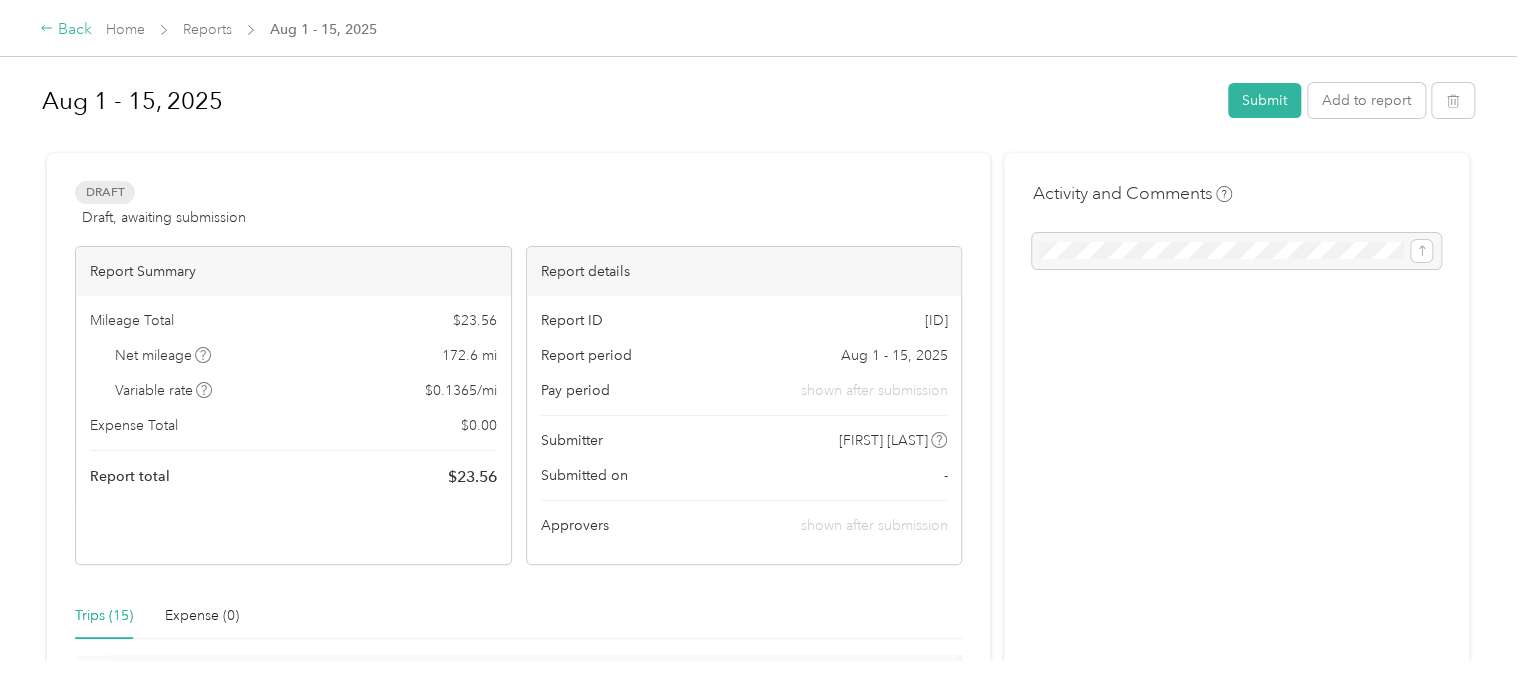 click 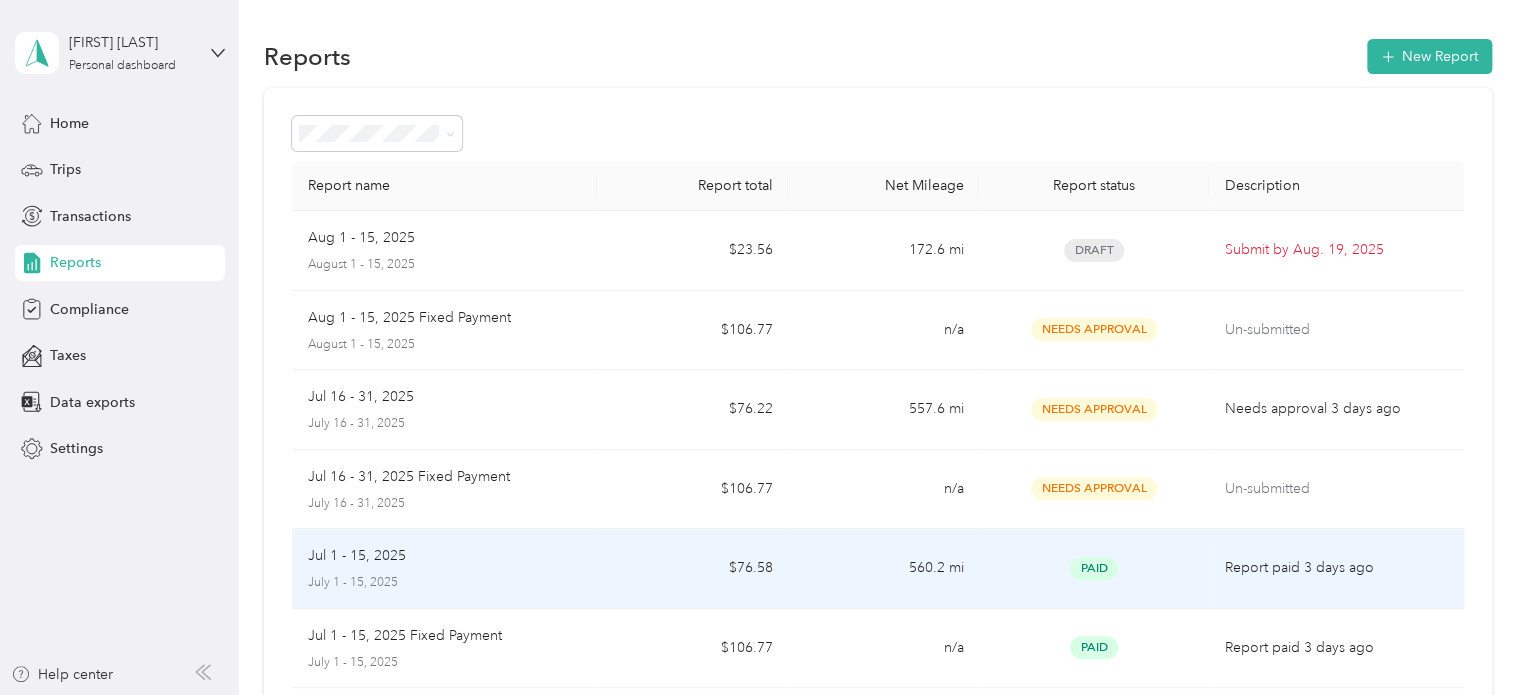 click on "Report paid 3 days ago" at bounding box center (1336, 568) 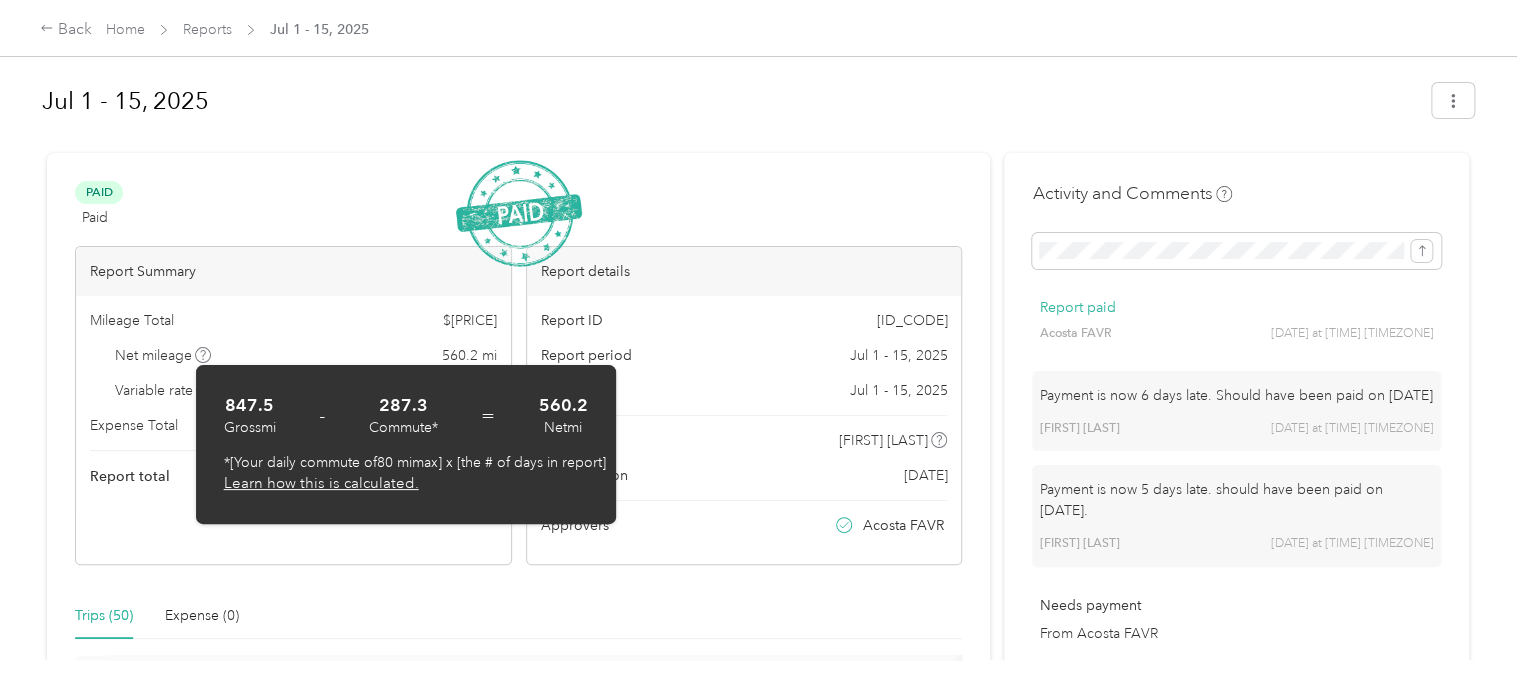 click on "Paid Paid View  activity & comments Report Summary Mileage Total $ 76.58 Net mileage   560.2   mi Variable rate   $ 0.1367 / mi Expense Total $ 0.00 Report total $ 76.58 Report details Report ID 6C7F1052-0015 Report period Jul 1 - 15, 2025 Pay period Jul 1 - 15, 2025 Submitter [FIRST] [LAST] Submitted on [DATE] Approvers [LAST] FAVR Trips (50) Expense (0) Gross Miles Trip Date Value Location Track Method Purpose Notes Tags                     22 7-15-2025 $3.01 08:03 pm [BUSINESS_NAME] 08:03 pm [NUMBER] [STREET], [CITY] Manual [LAST] - 40 7-15-2025 $5.47 08:02 pm [BUSINESS_NAME] 08:02 pm [BUSINESS_NAME] Manual [LAST] - 27 7-15-2025 $3.69 08:01 pm [BUSINESS_NAME] 08:01 pm [BUSINESS_NAME] Manual [LAST] - 5.9 7-15-2025 $0.81 07:59 pm [NUMBER] [STREET], [CITY] 07:59 pm [BUSINESS_NAME] Manual [LAST] - 19.4 7-14-2025 $2.65 07:48 pm [BUSINESS_NAME] [NUMBER] [STREET] [CITY], [STATE] 07:48 pm [NUMBER] [STREET], [CITY] Manual [LAST] - 13.1 7-14-2025 $1.79 07:47 pm [BUSINESS_NAME] 07:47 pm Manual [LAST] - 12.1 - -" at bounding box center [518, 2951] 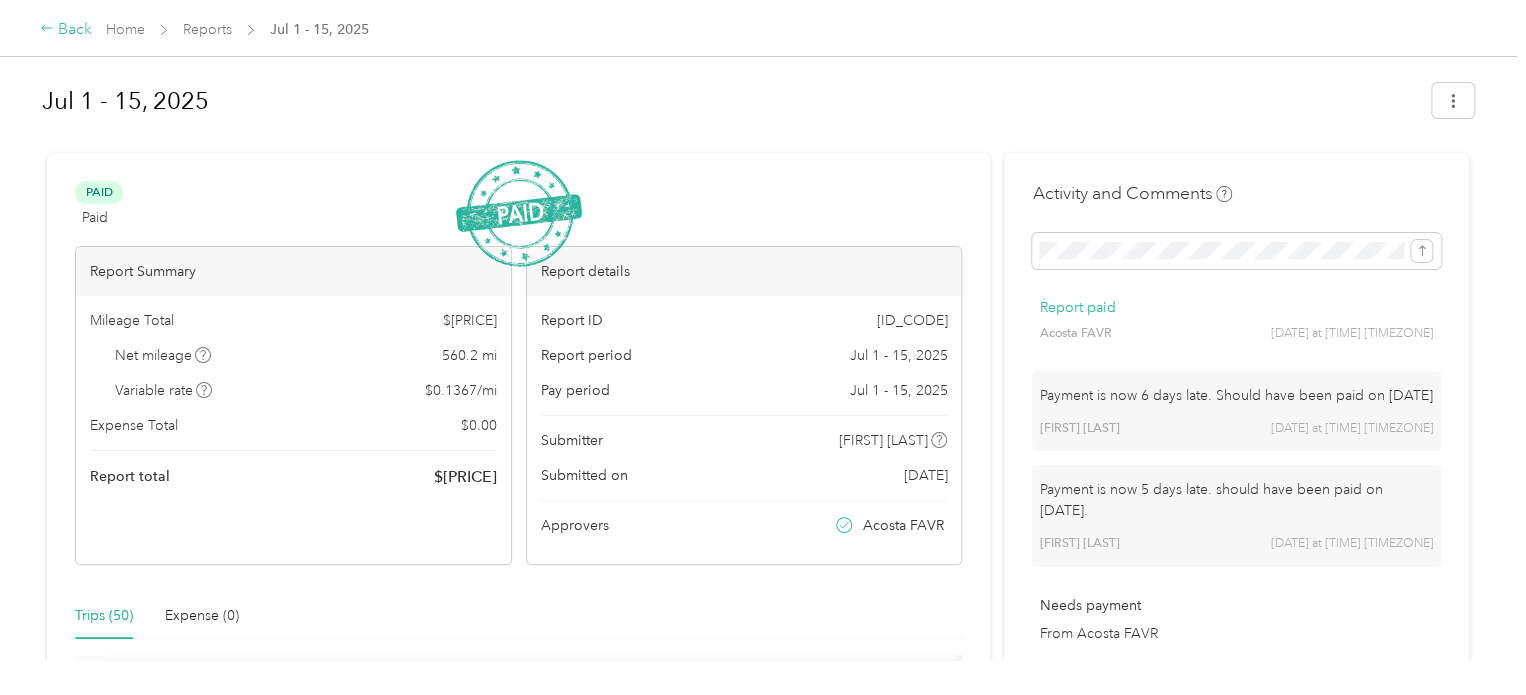 click 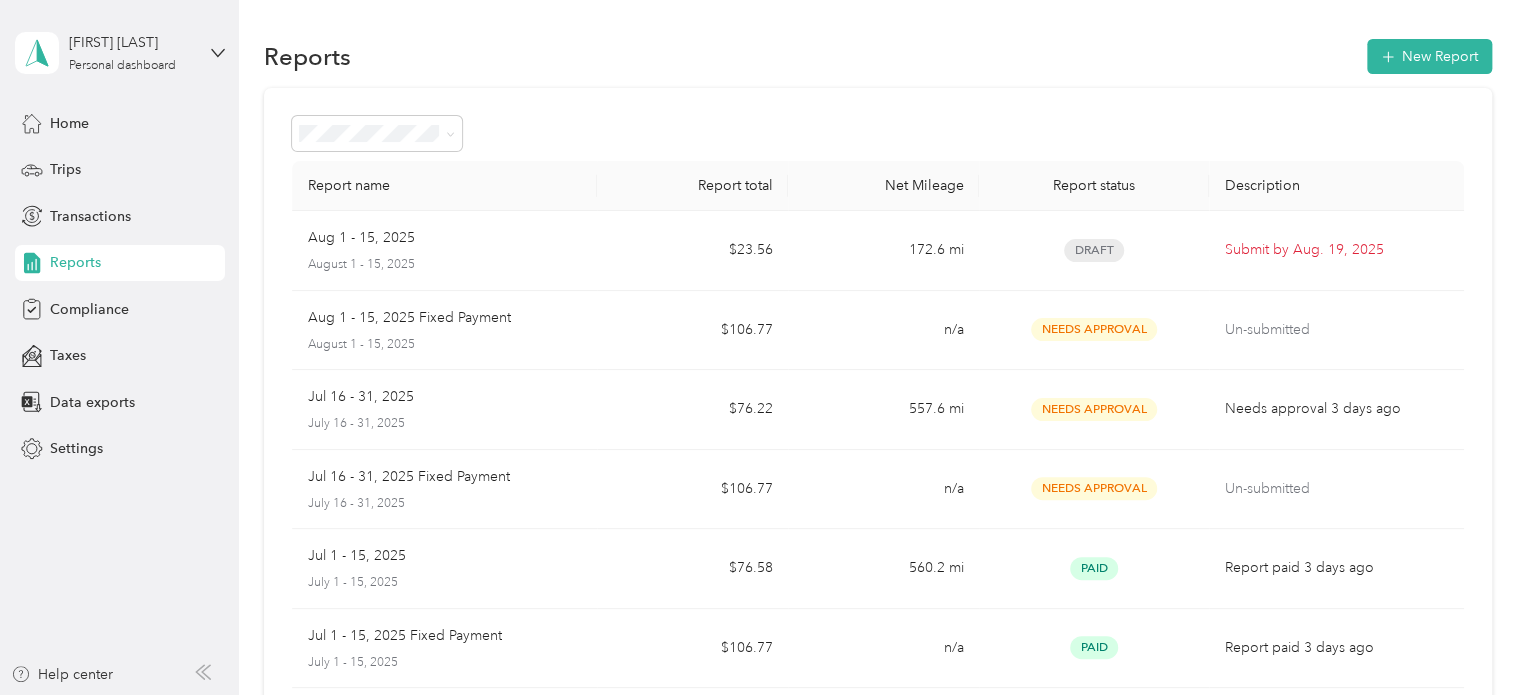 click on "Reports New Report Report name Report total Net Mileage Report status Description           [DATE] - [DATE] [DATE] - [DATE] $[PRICE] [MILEAGE] Draft Submit  by   [DATE] [DATE] - [DATE] Fixed Payment [DATE] - [DATE] $[PRICE] n/a Needs Approval Un-submitted [DATE] - [DATE] [DATE] - [DATE] $[PRICE] [MILEAGE] Needs Approval Needs approval [DAYS_AGO] [DATE] - [DATE] Fixed Payment [DATE] - [DATE] $[PRICE] n/a Needs Approval Un-submitted [DATE] - [DATE] [DATE] - [DATE] $[PRICE] [MILEAGE] Paid Report paid [DAYS_AGO] [DATE] - [DATE] Fixed Payment [DATE] - [DATE] $[PRICE] n/a Paid Report paid [DAYS_AGO] [DATE] - [DATE] [DATE] - [DATE] $[PRICE] [MILEAGE] Paid Report paid [DAYS_AGO] Showing  [NUMBER]  out of   [NUMBER] Load more" at bounding box center (878, 562) 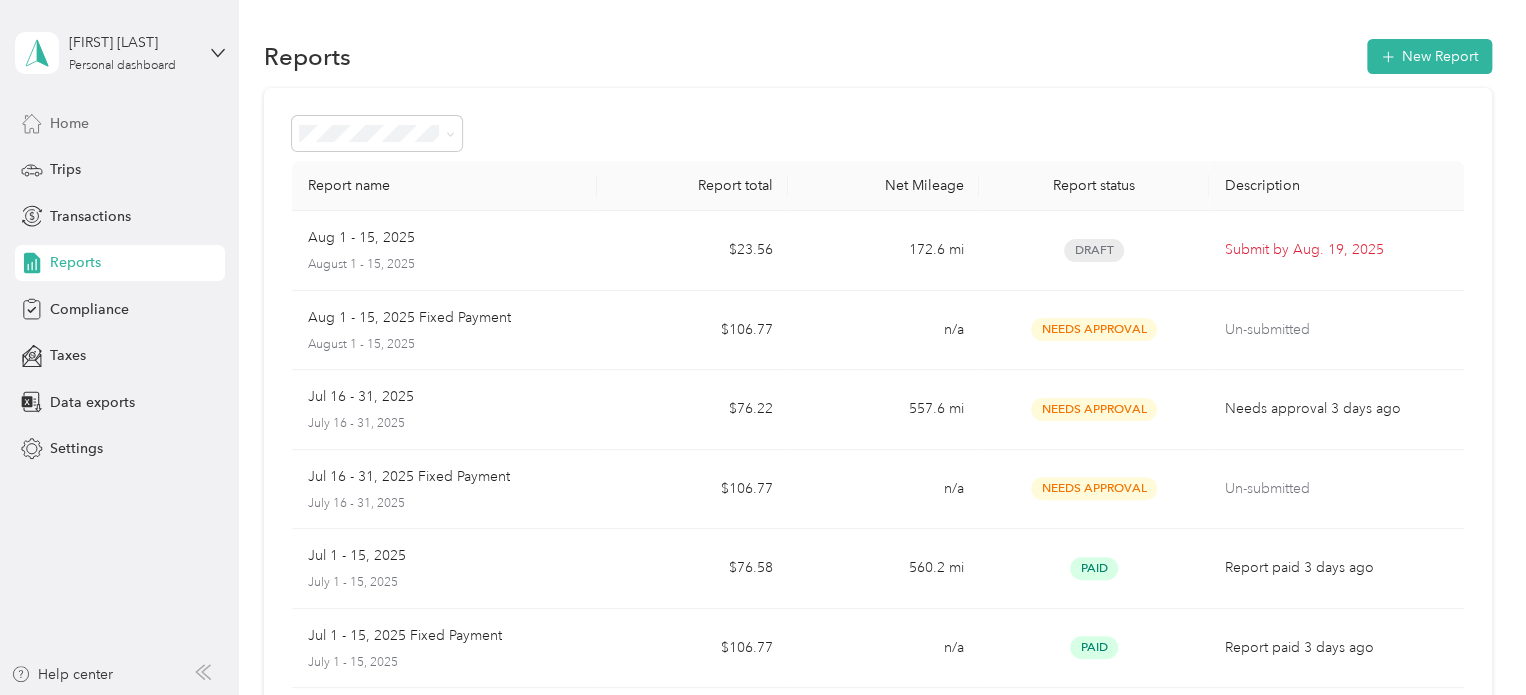 click on "Home" at bounding box center [69, 123] 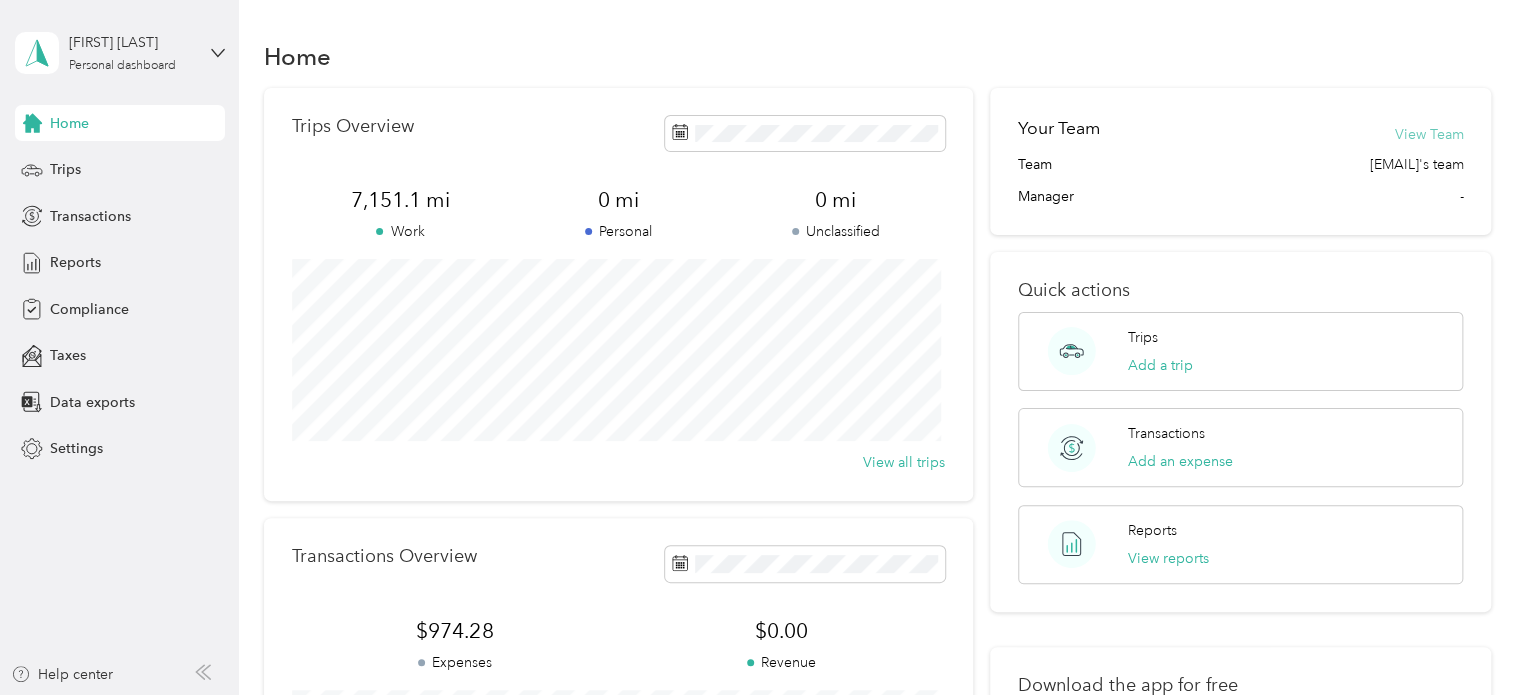 click on "View Team" at bounding box center [1428, 134] 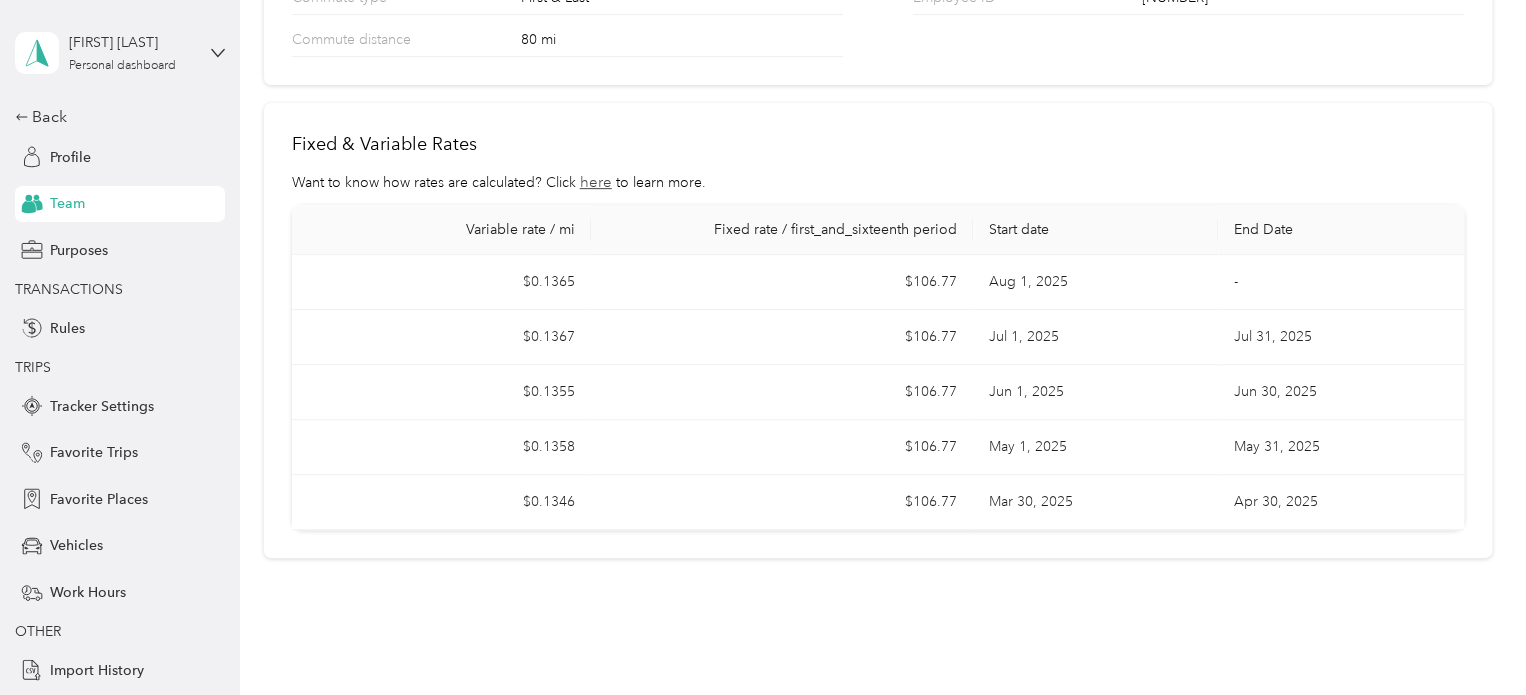 scroll, scrollTop: 0, scrollLeft: 0, axis: both 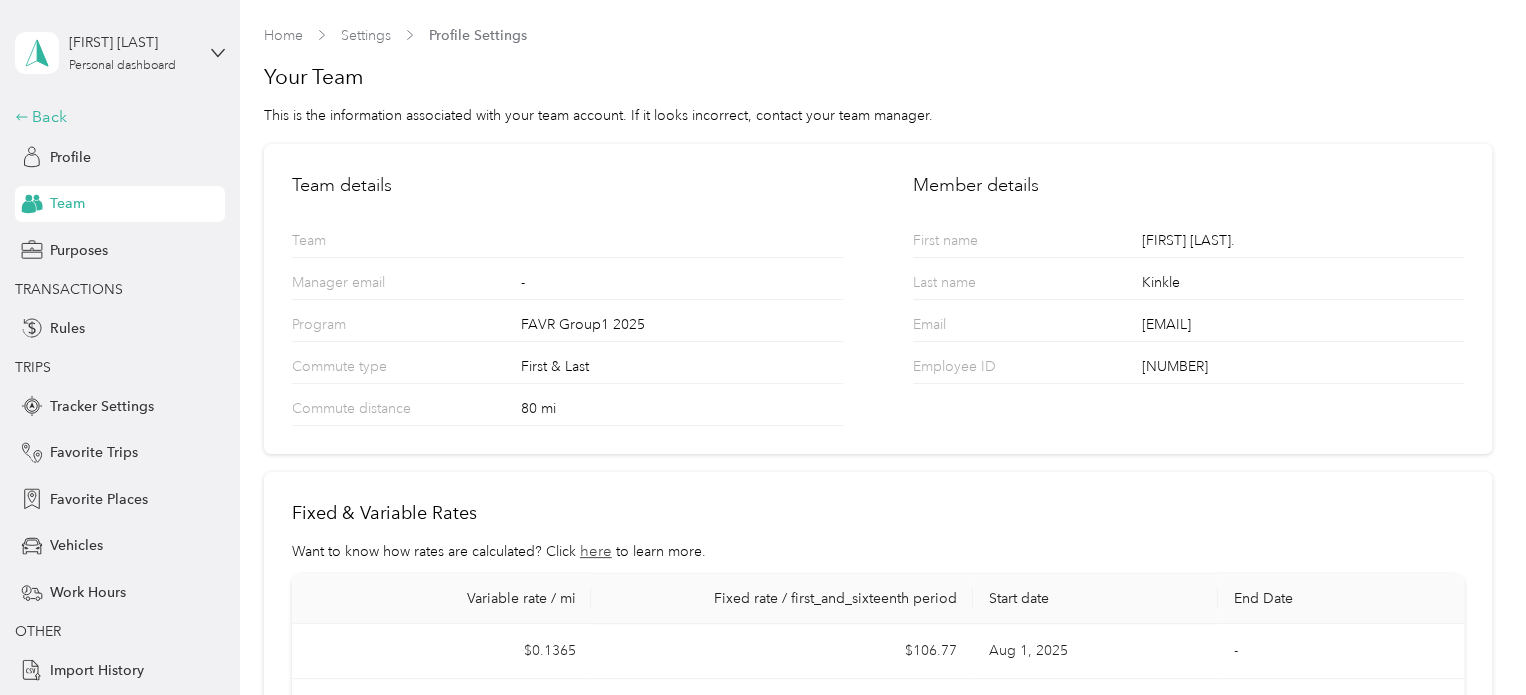 click on "Back" at bounding box center [115, 117] 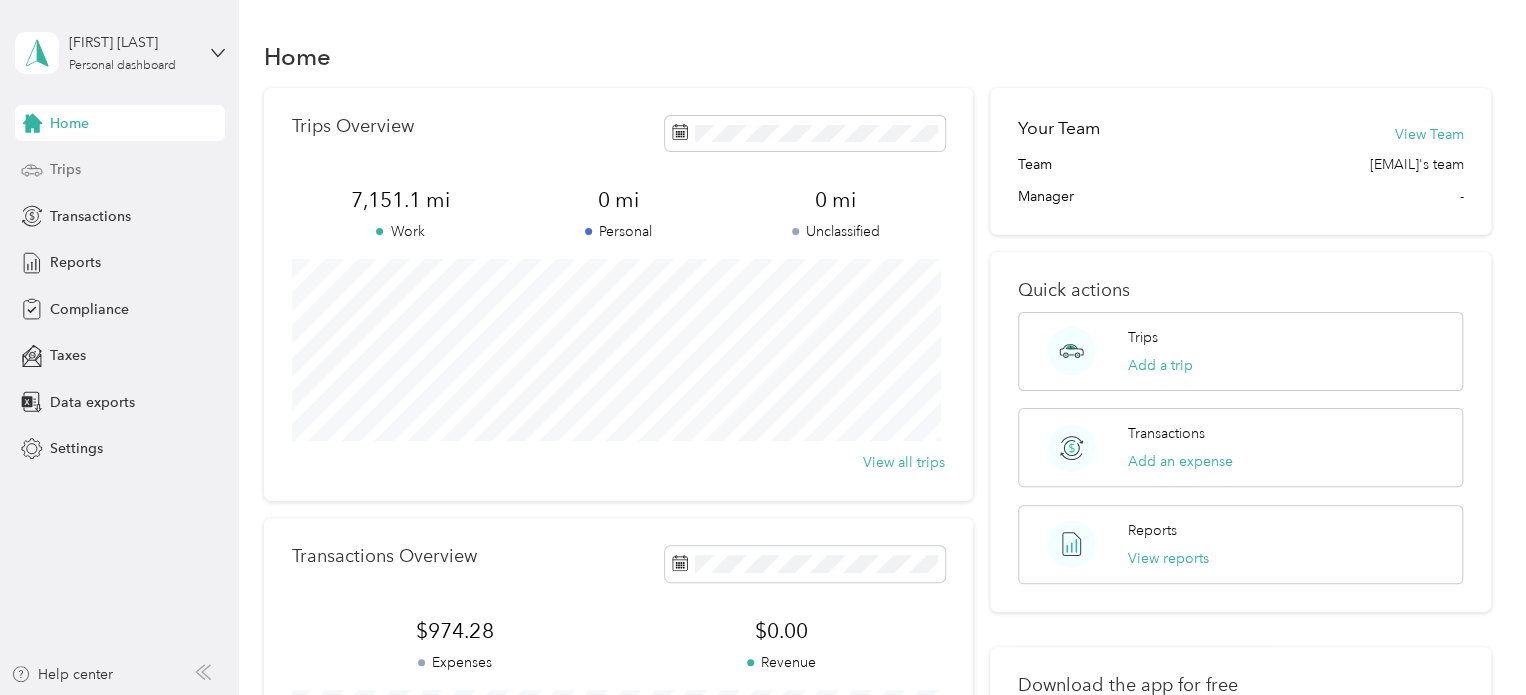 click on "Trips" at bounding box center [65, 169] 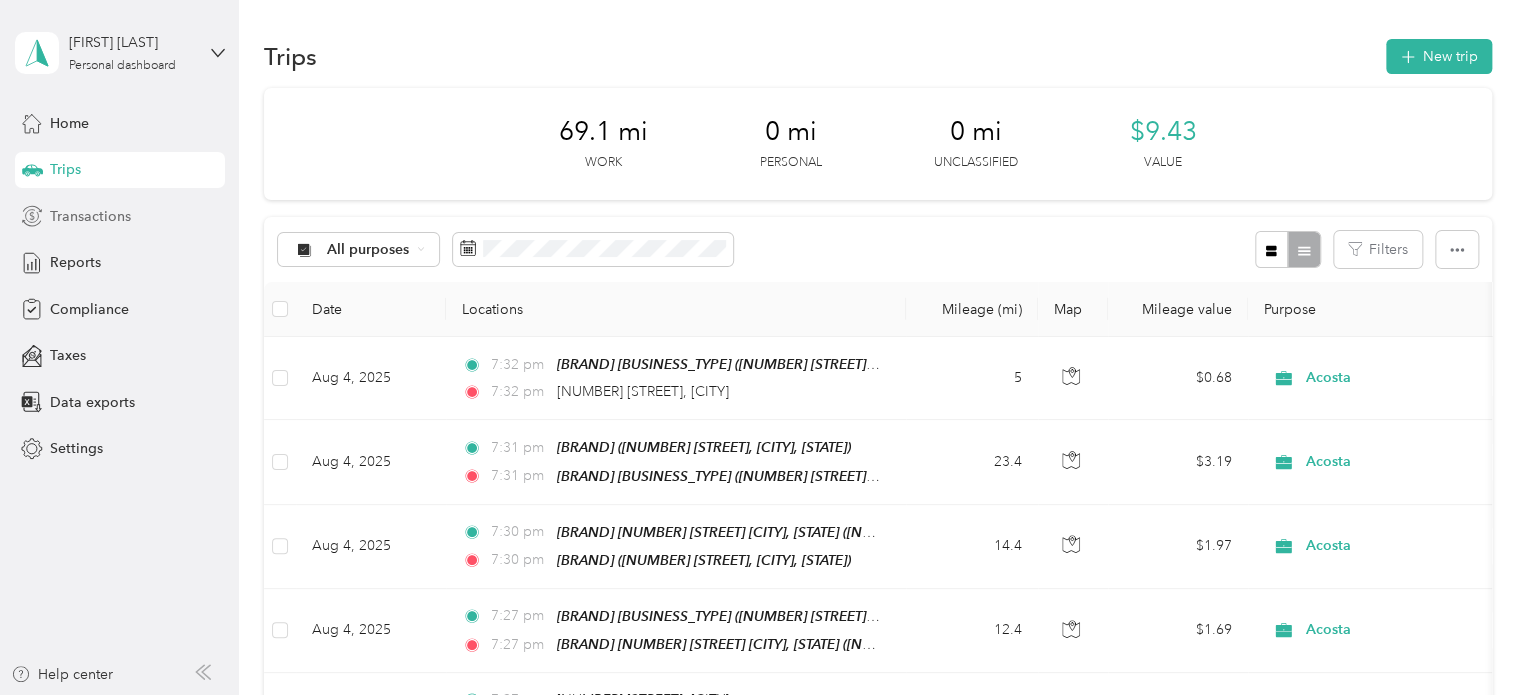 click on "Transactions" at bounding box center [90, 216] 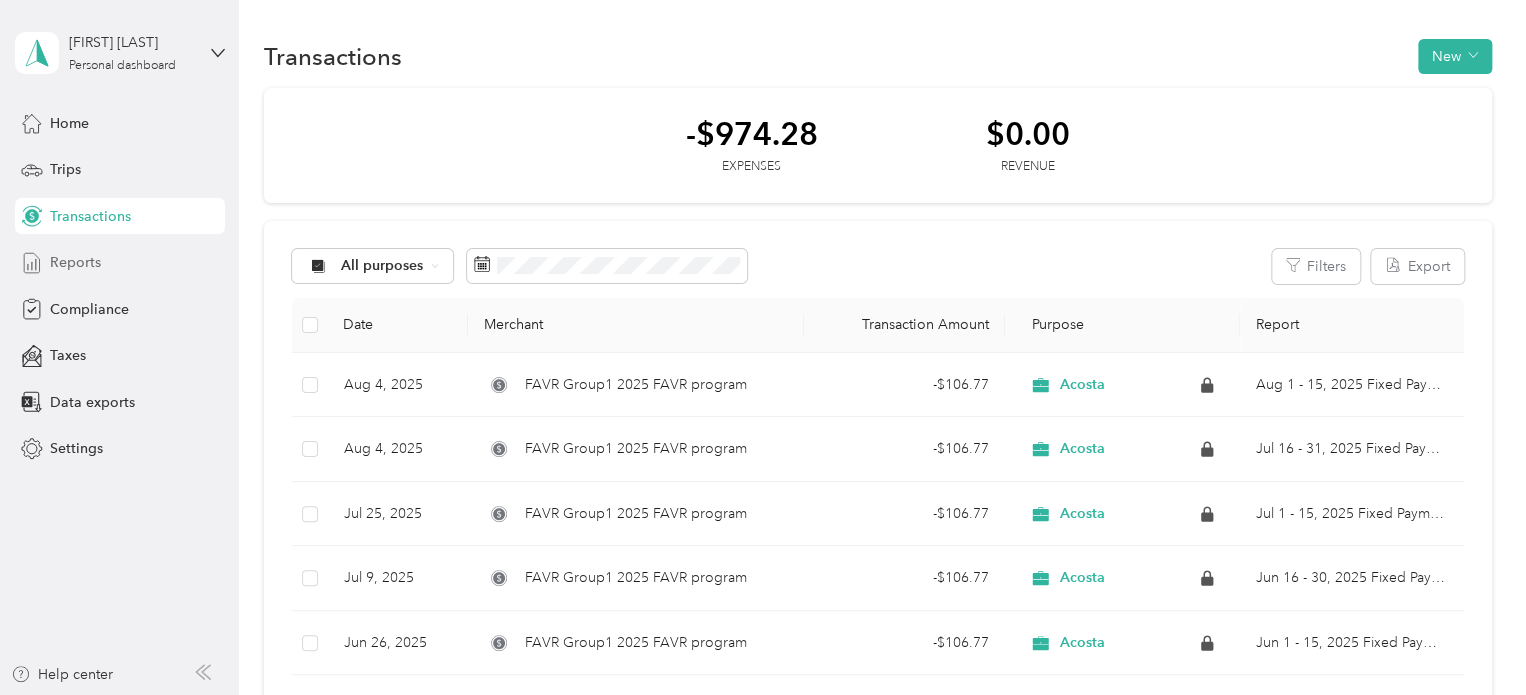 click on "Reports" at bounding box center (75, 262) 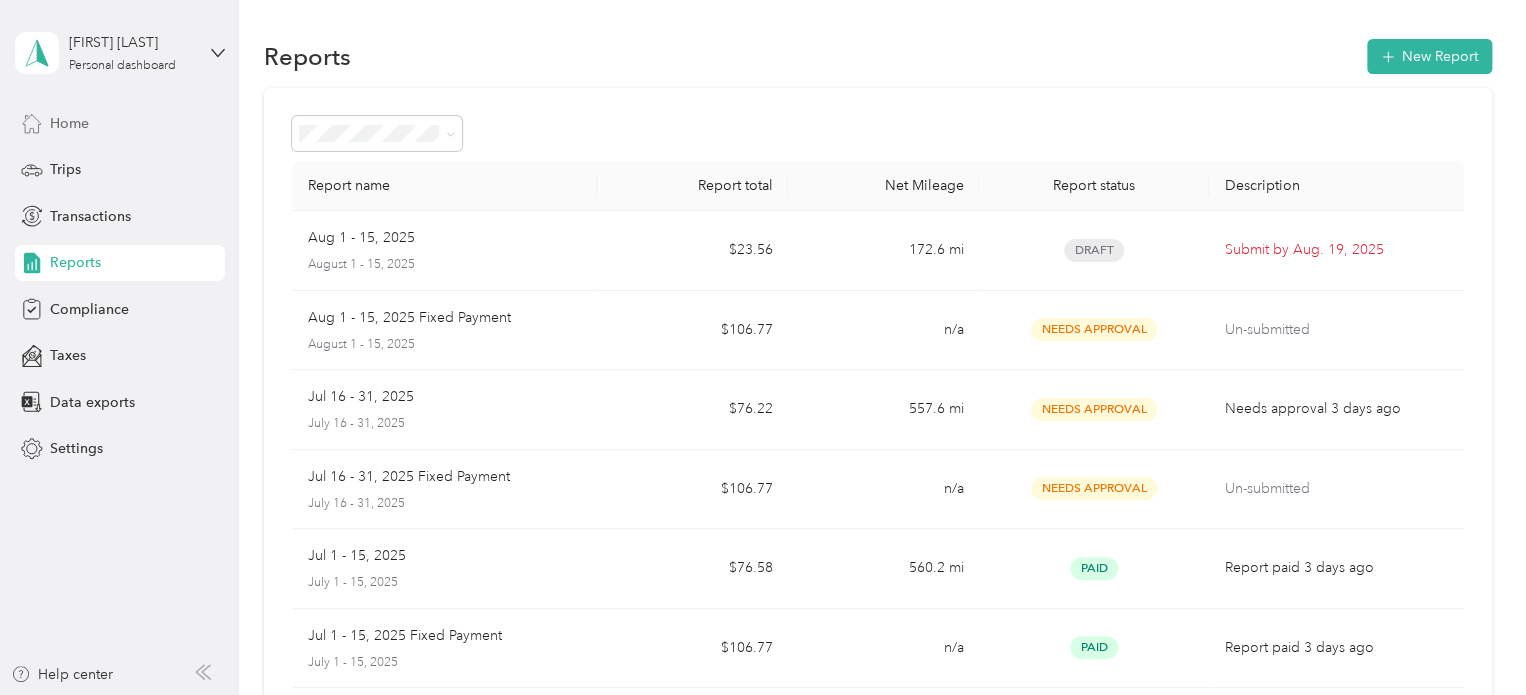 click on "Home" at bounding box center [69, 123] 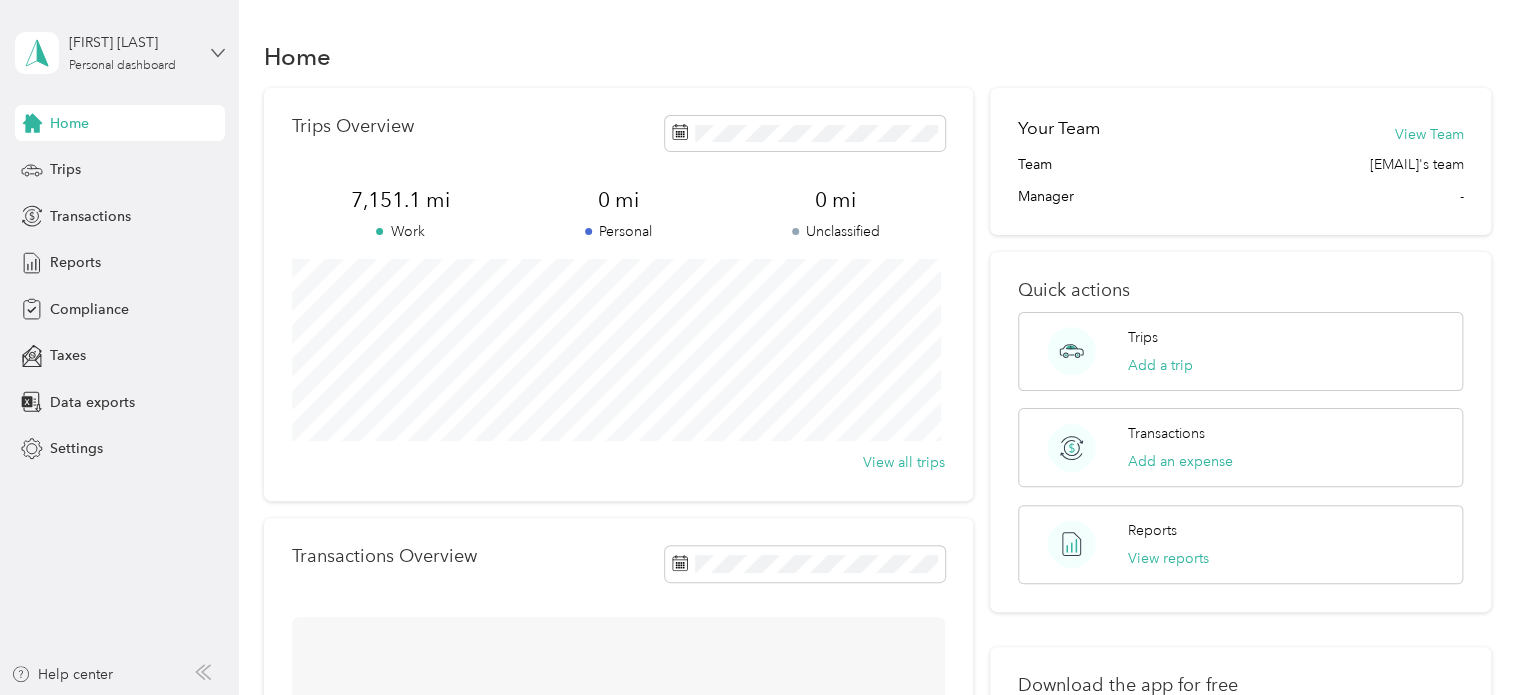 click 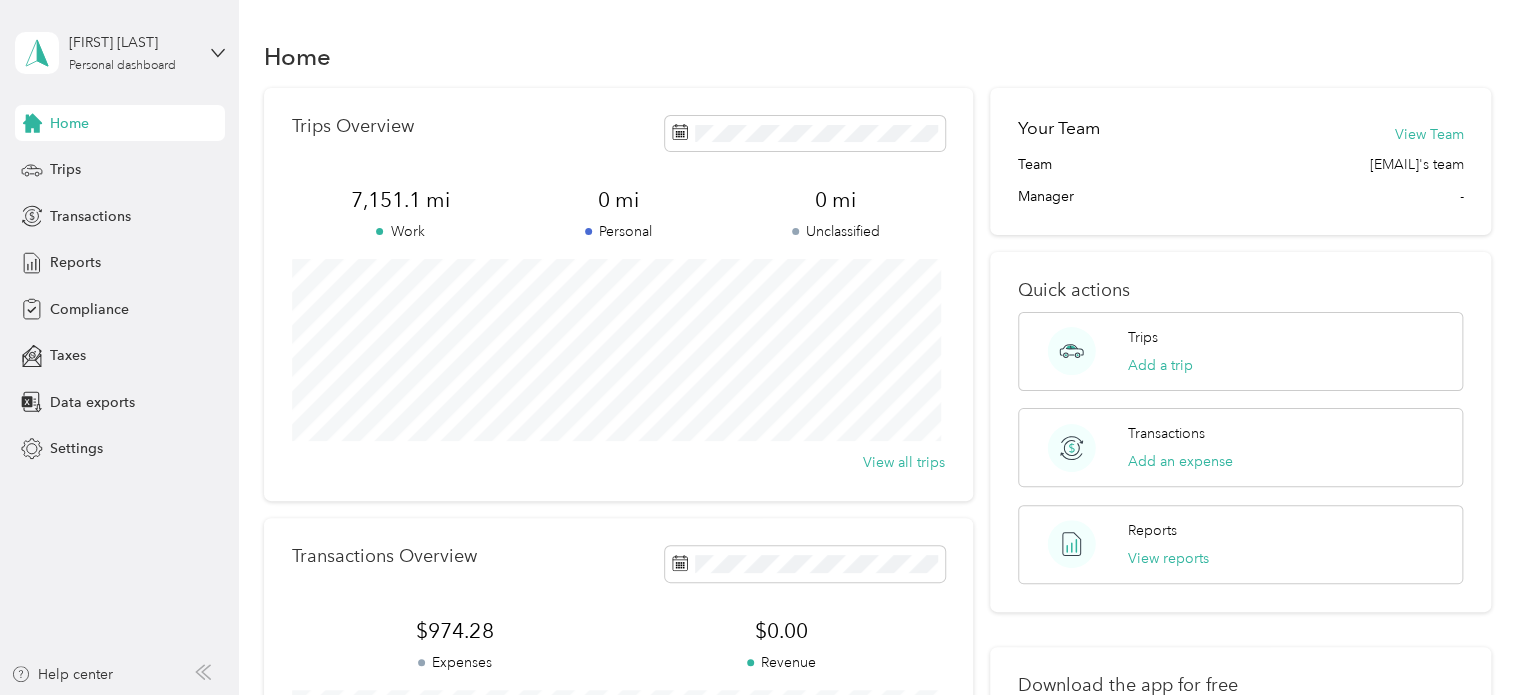 click on "Log out" at bounding box center (70, 152) 